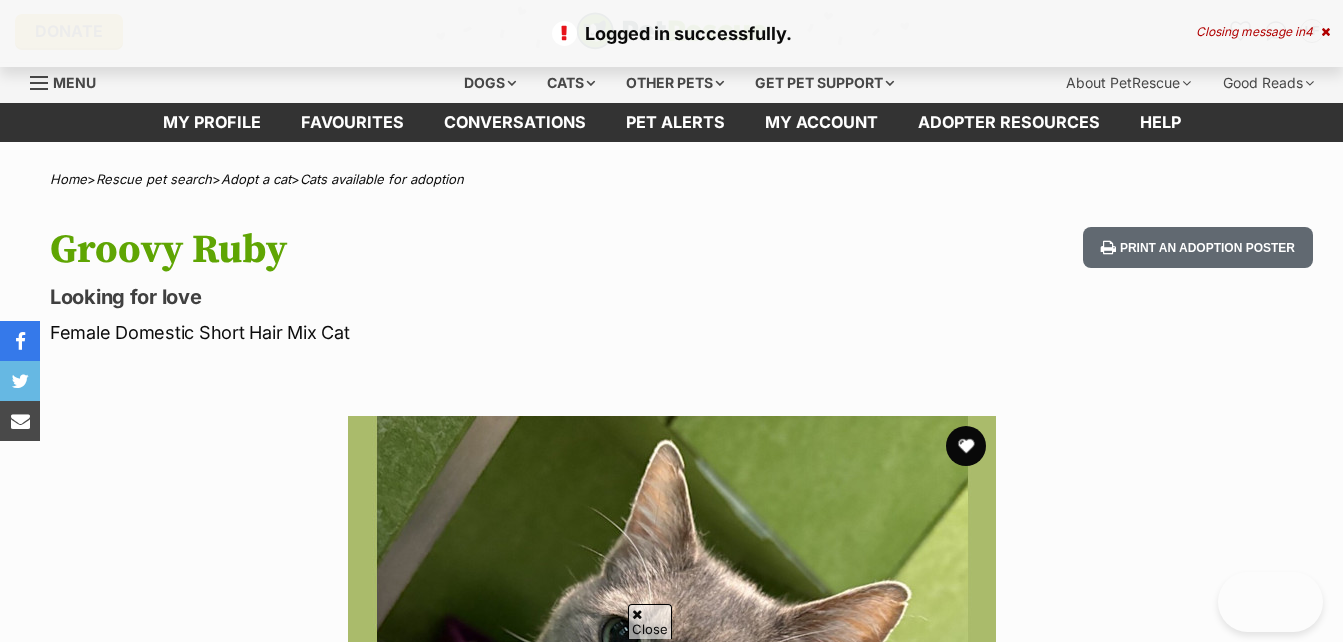scroll, scrollTop: 400, scrollLeft: 0, axis: vertical 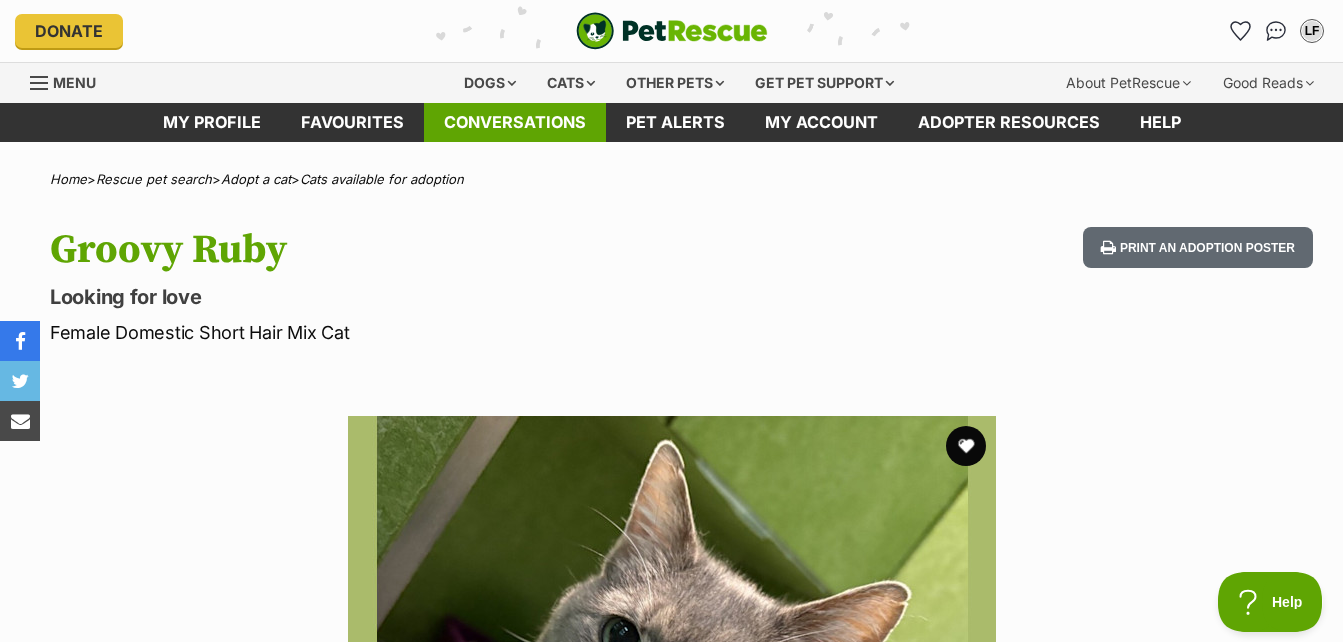 click on "Conversations" at bounding box center [515, 122] 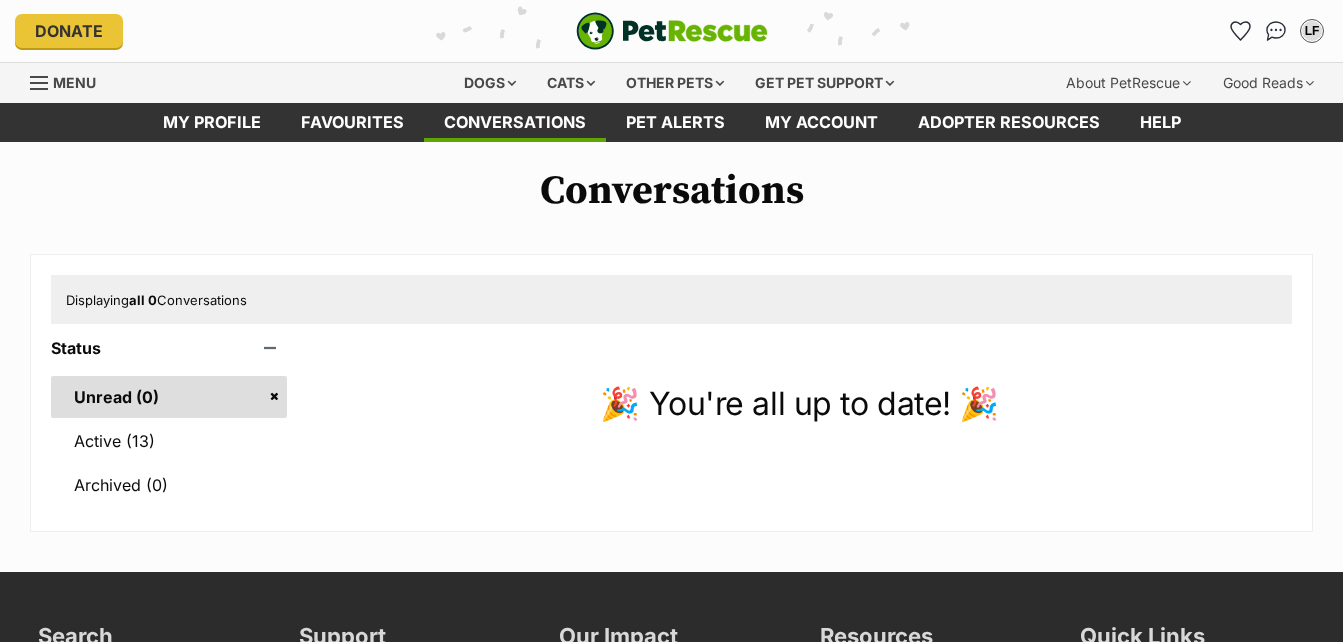 scroll, scrollTop: 0, scrollLeft: 0, axis: both 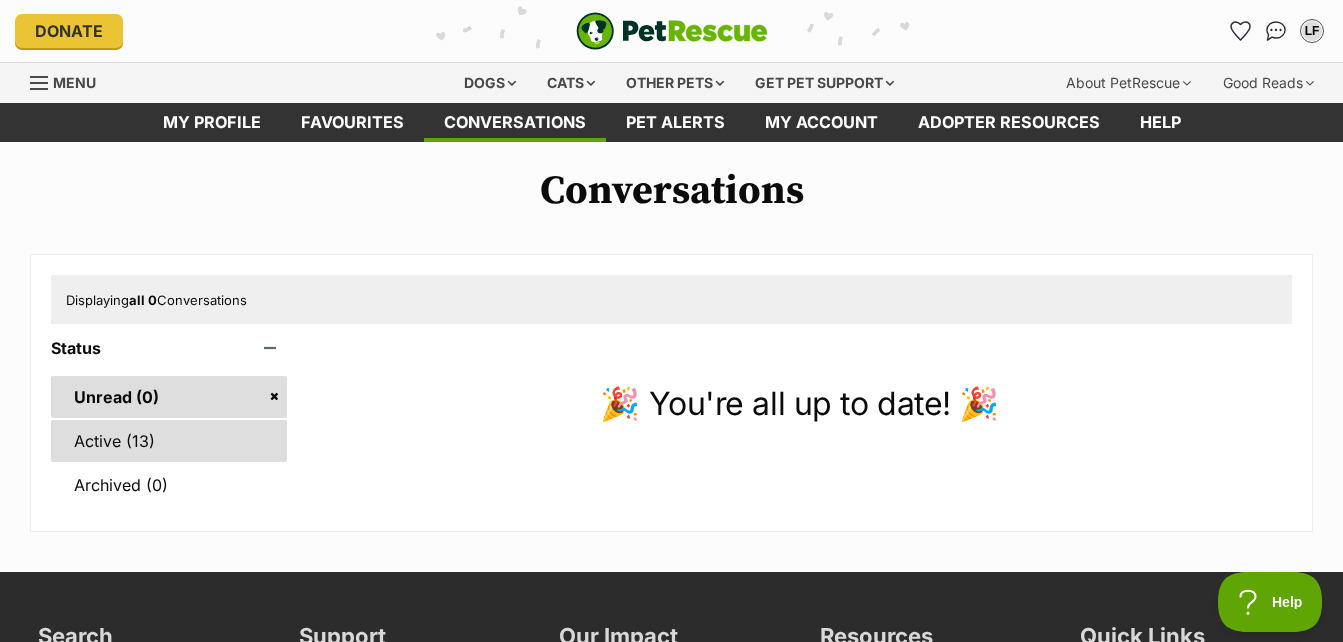 click on "Active (13)" at bounding box center [169, 441] 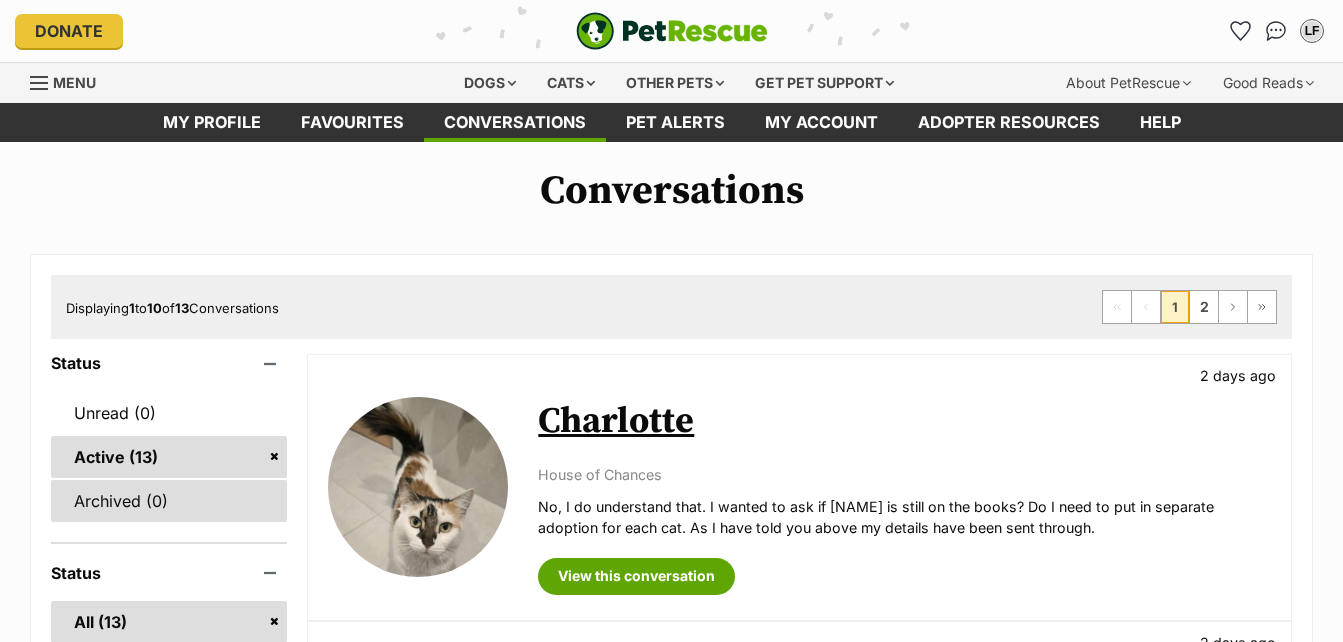 scroll, scrollTop: 0, scrollLeft: 0, axis: both 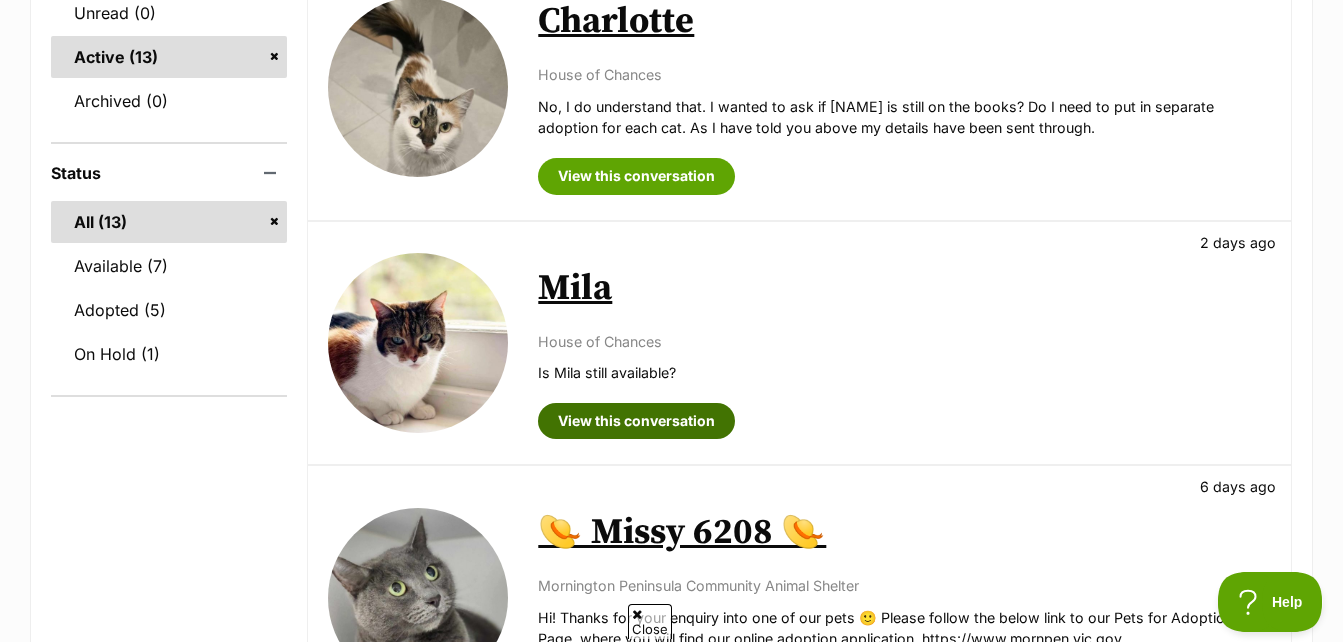 click on "View this conversation" at bounding box center (636, 421) 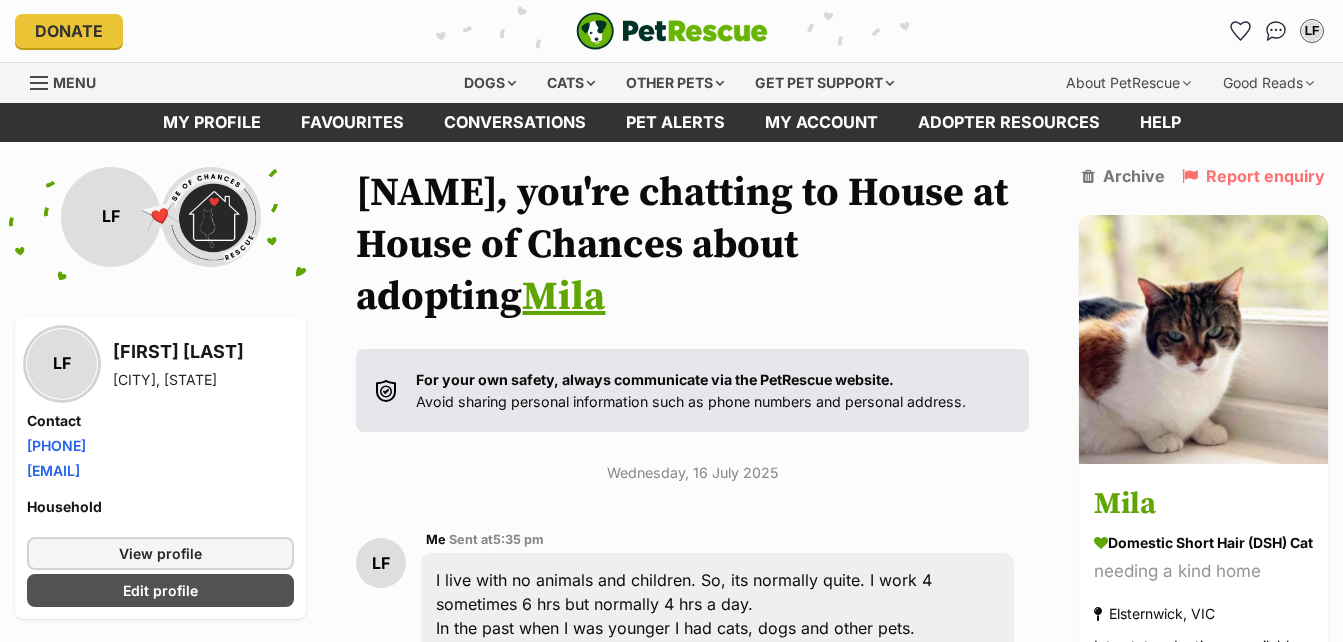 scroll, scrollTop: 8, scrollLeft: 0, axis: vertical 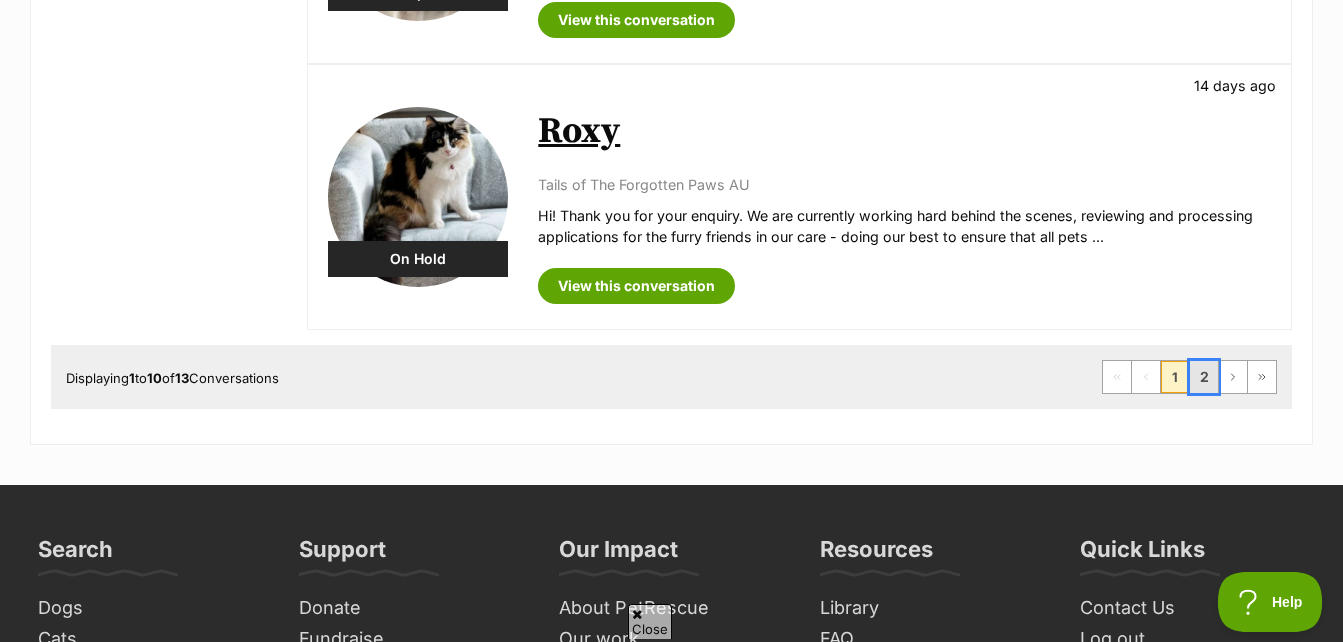 click on "2" at bounding box center (1204, 377) 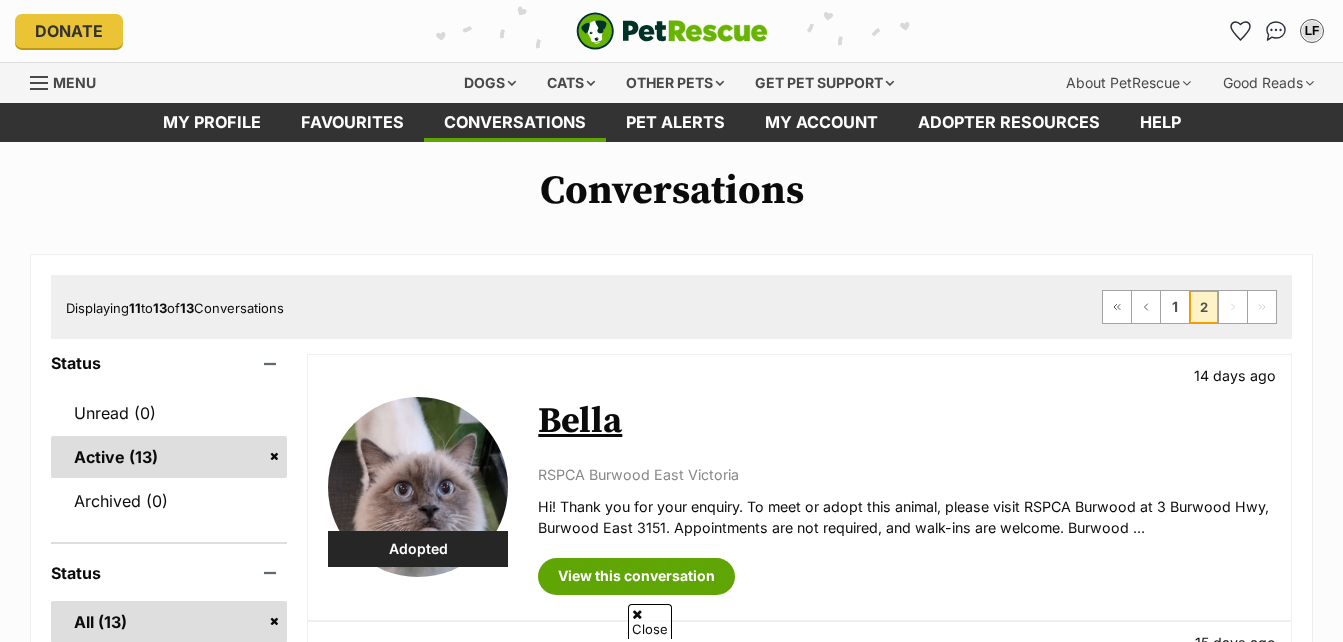 scroll, scrollTop: 400, scrollLeft: 0, axis: vertical 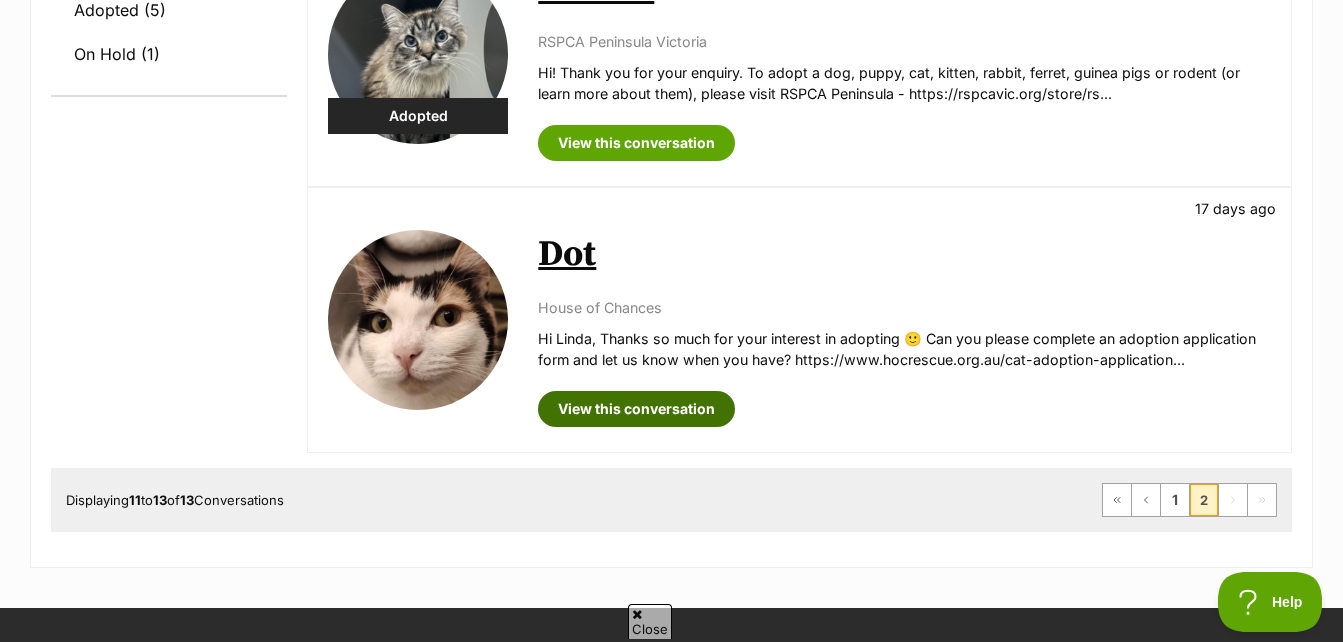 click on "View this conversation" at bounding box center (636, 409) 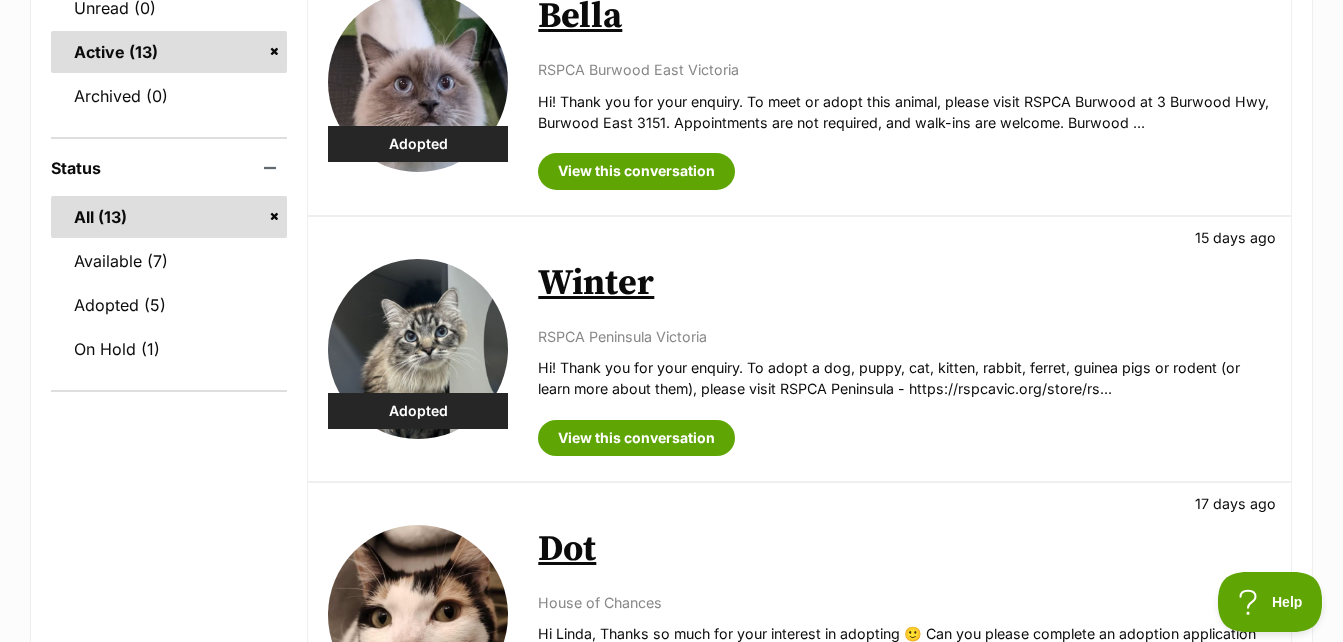 scroll, scrollTop: 0, scrollLeft: 0, axis: both 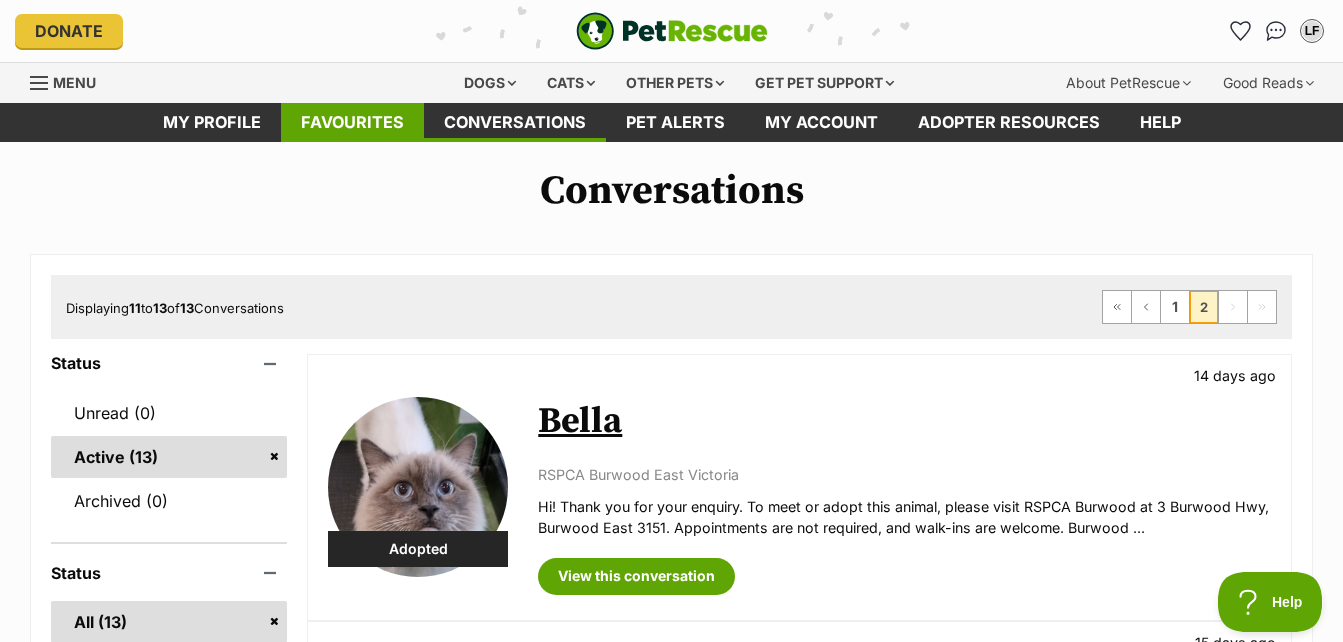 click on "Favourites" at bounding box center (352, 122) 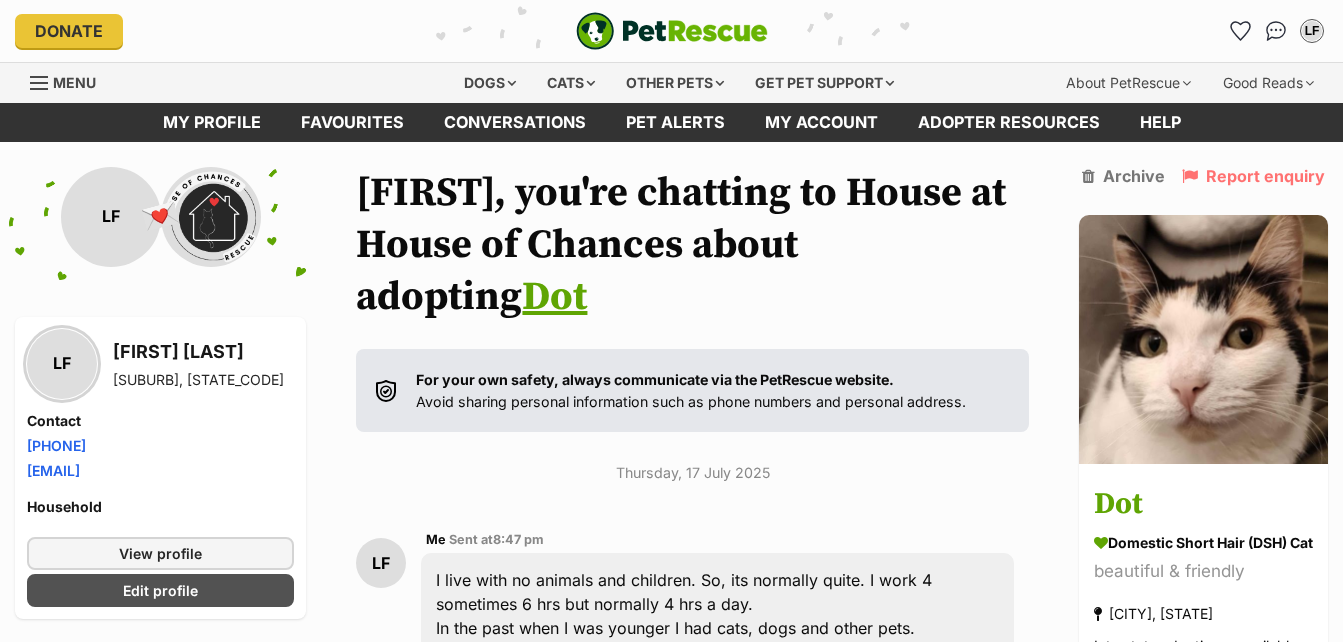 scroll, scrollTop: 0, scrollLeft: 0, axis: both 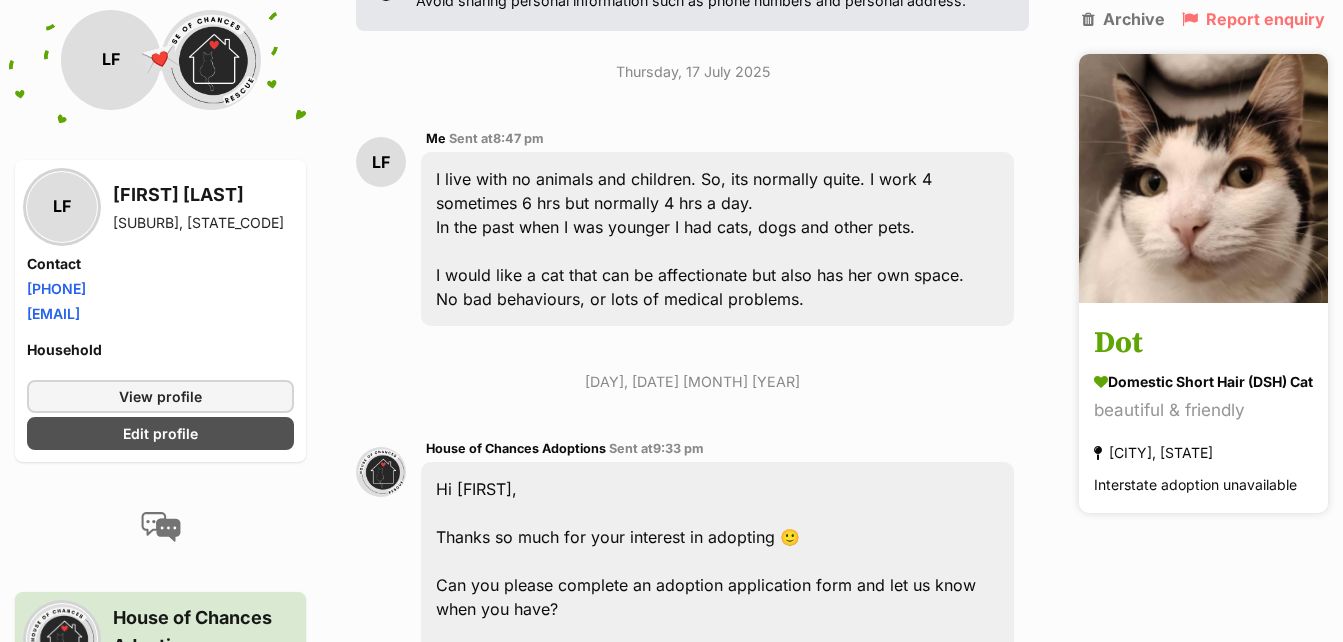 click on "Dot" at bounding box center (1203, 344) 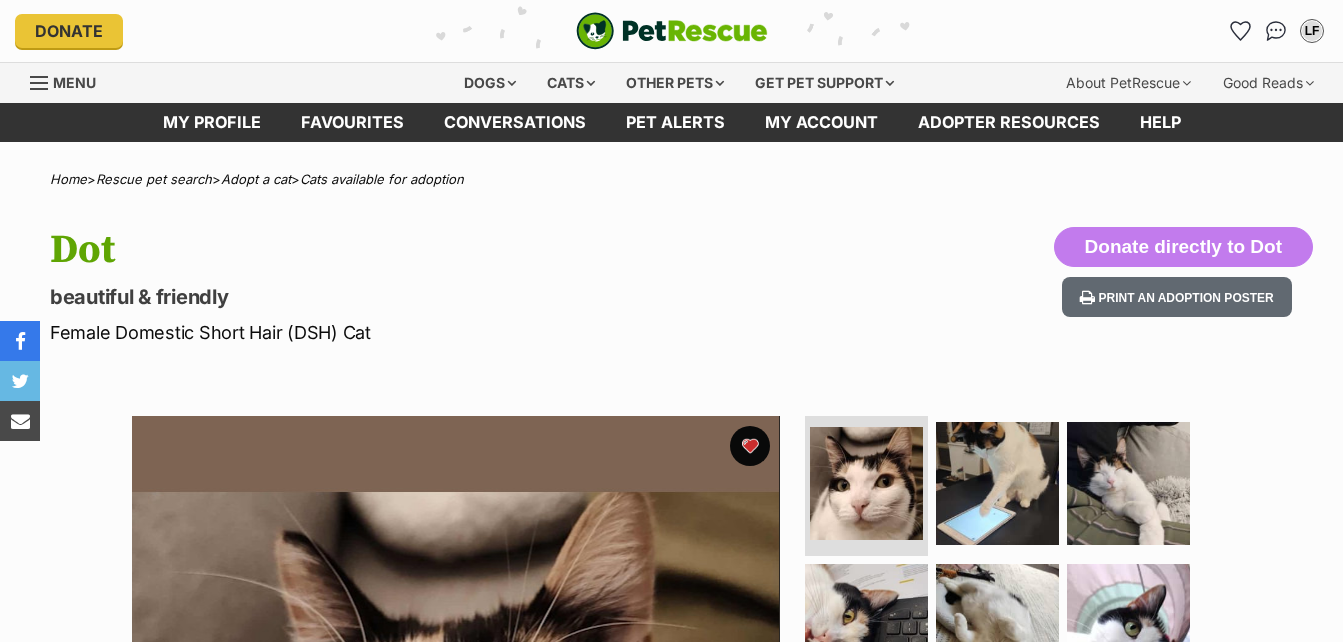 scroll, scrollTop: 341, scrollLeft: 0, axis: vertical 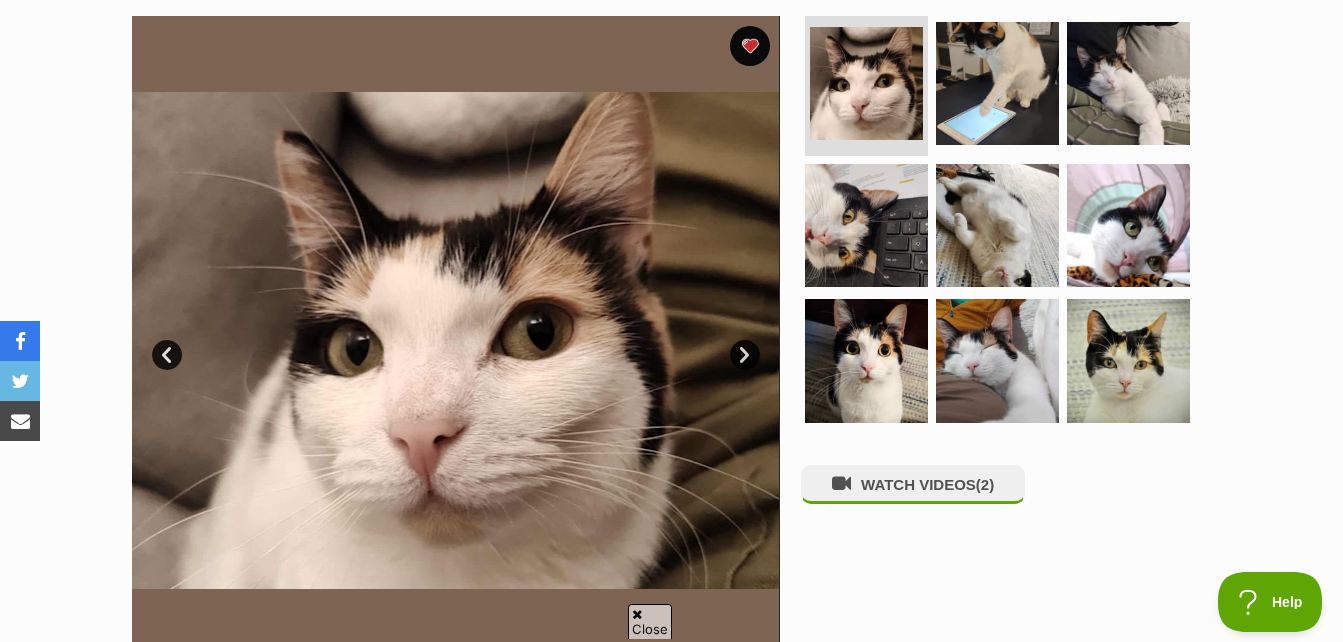 click on "Next" at bounding box center (745, 355) 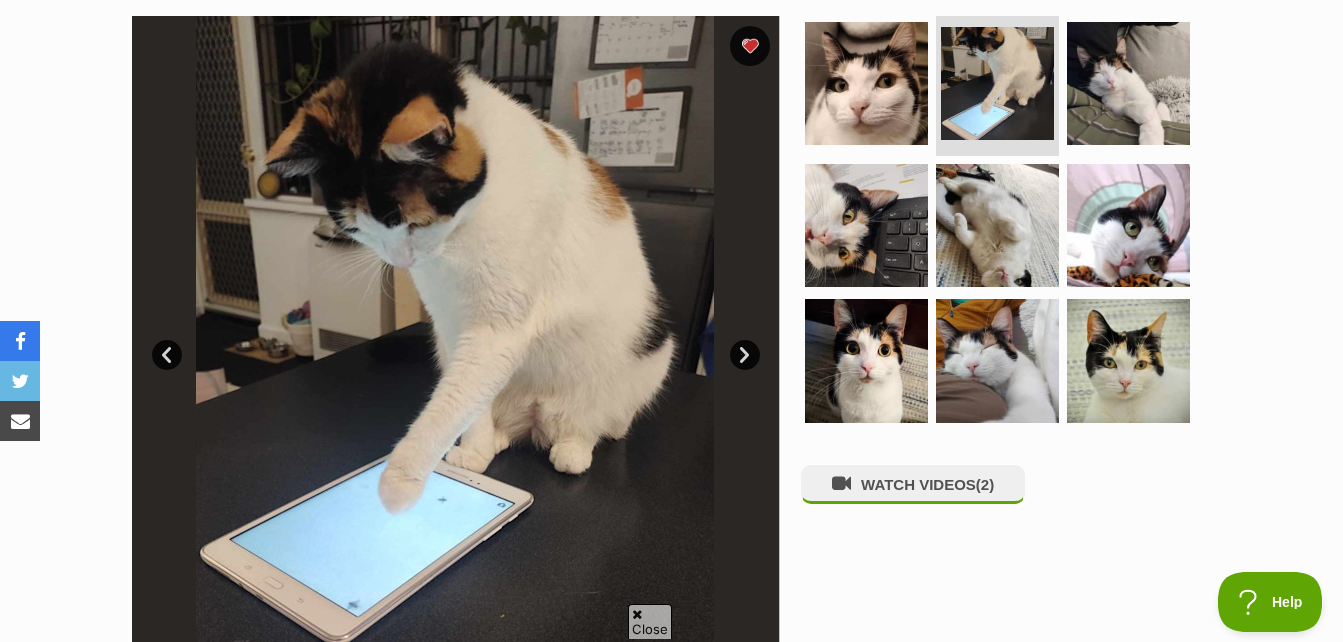 click on "Next" at bounding box center [745, 355] 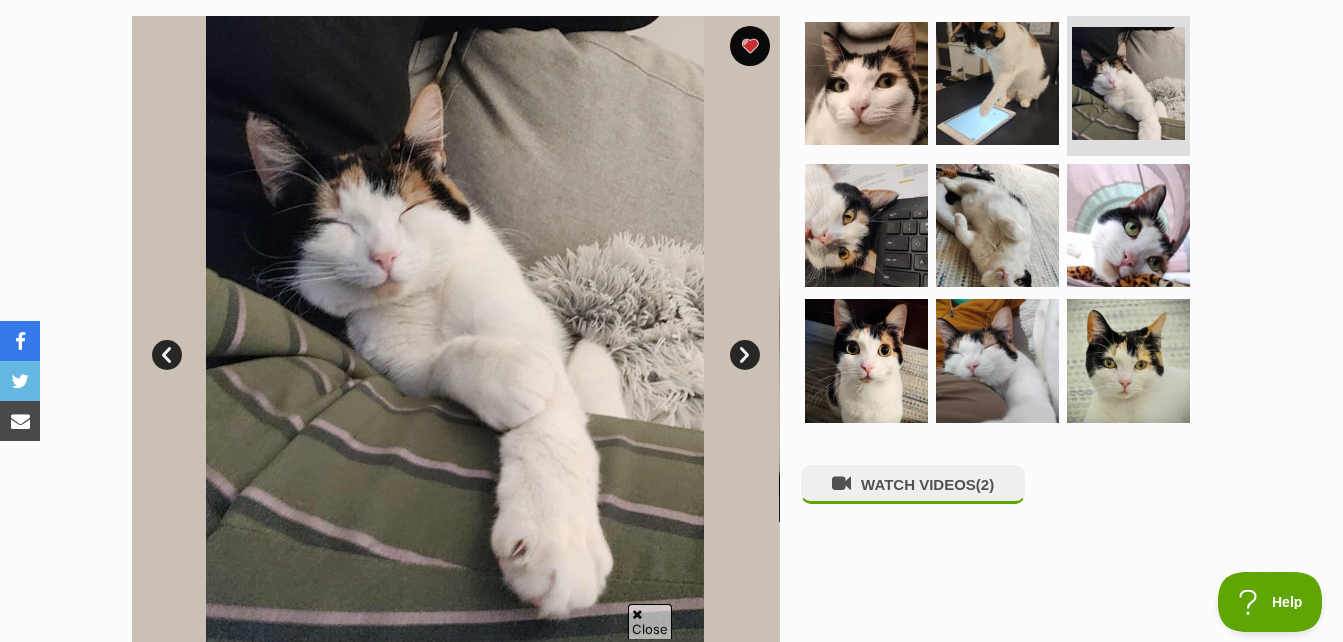 click on "Next" at bounding box center [745, 355] 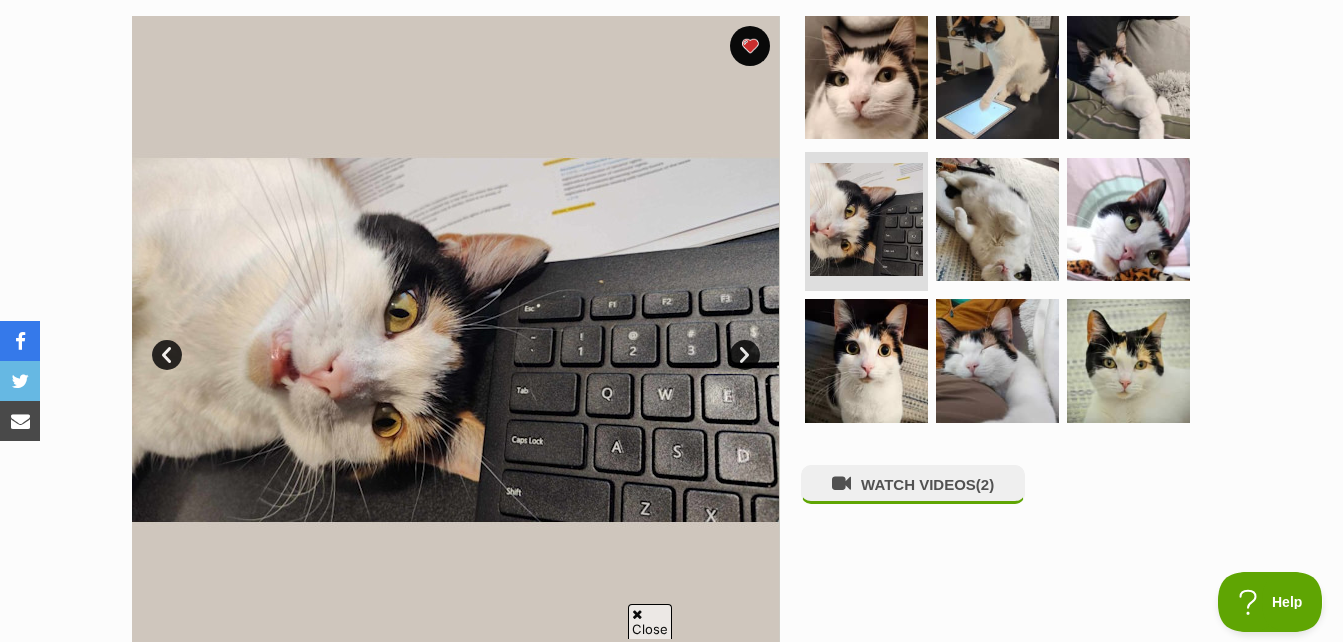 click on "Next" at bounding box center [745, 355] 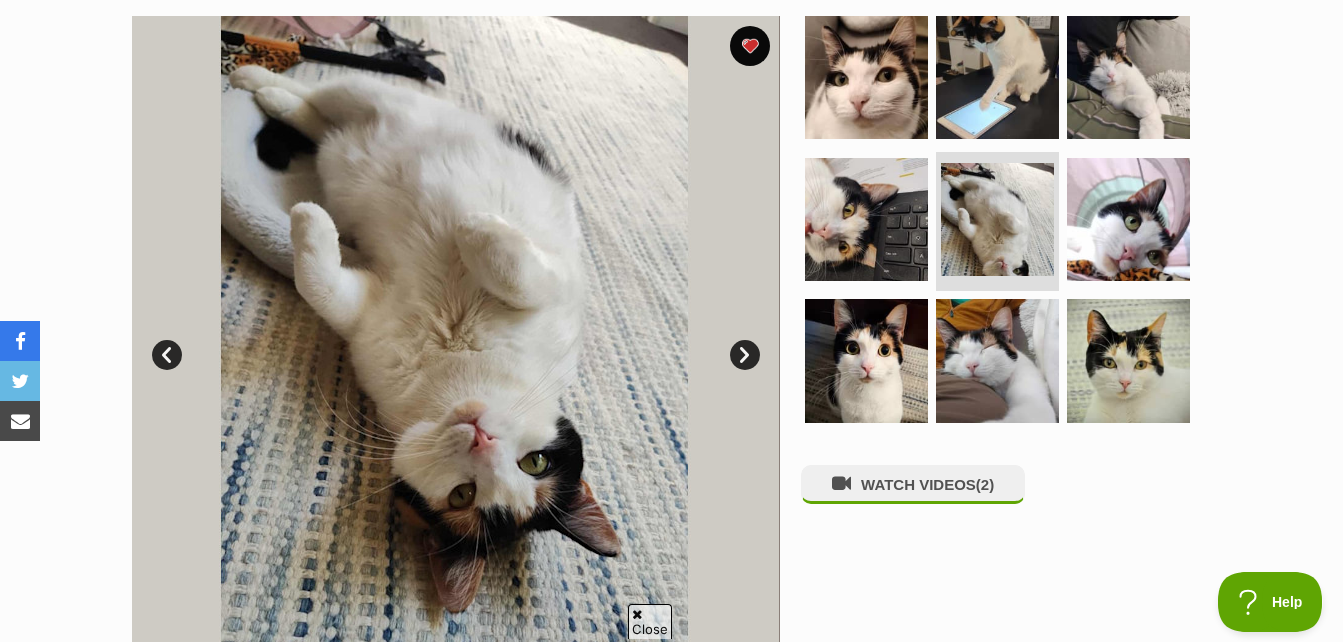 click on "Next" at bounding box center [745, 355] 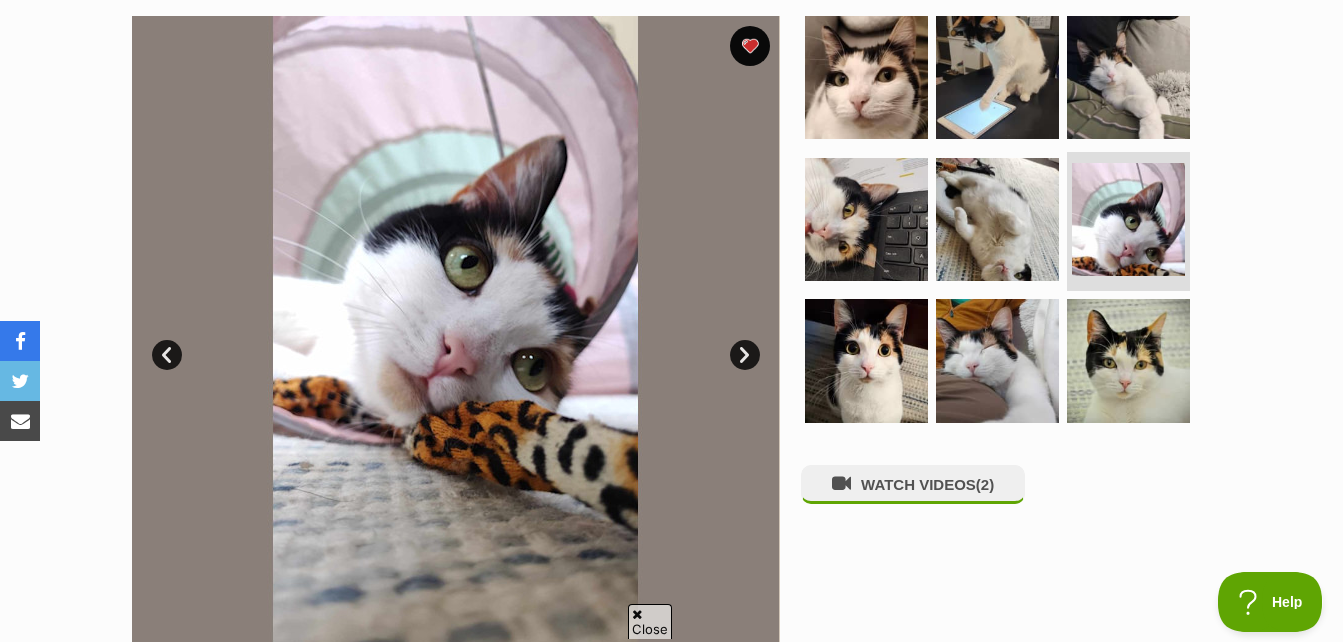 click on "Next" at bounding box center [745, 355] 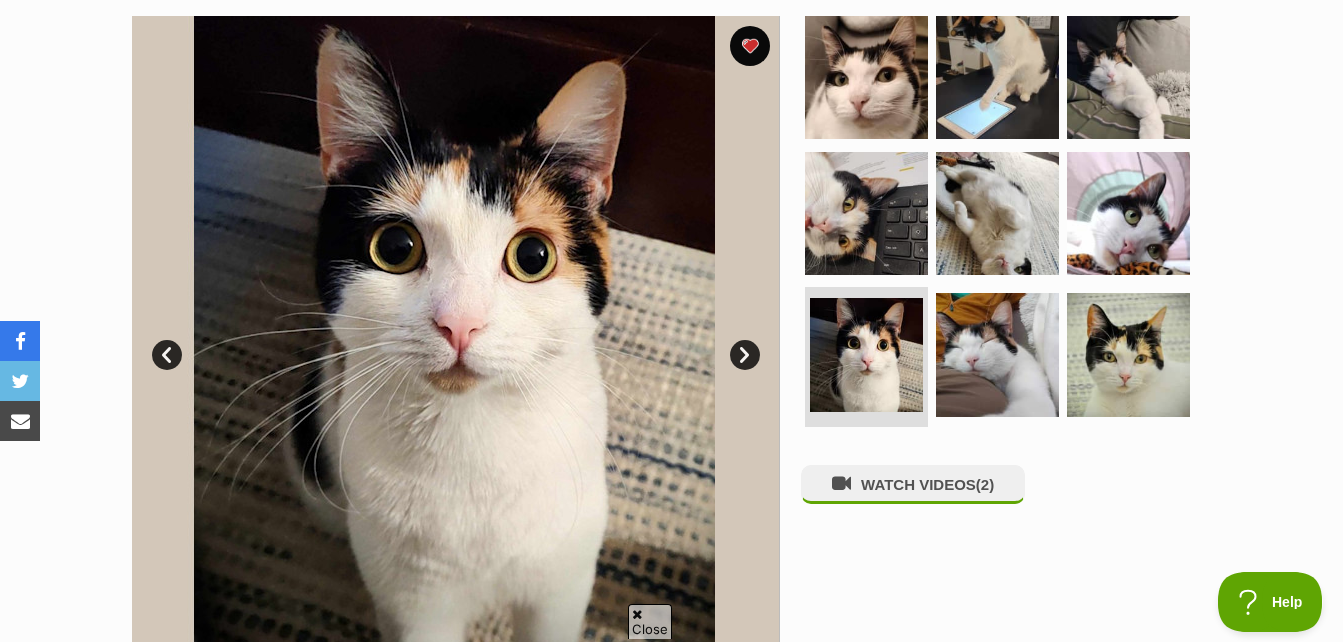 click on "Next" at bounding box center [745, 355] 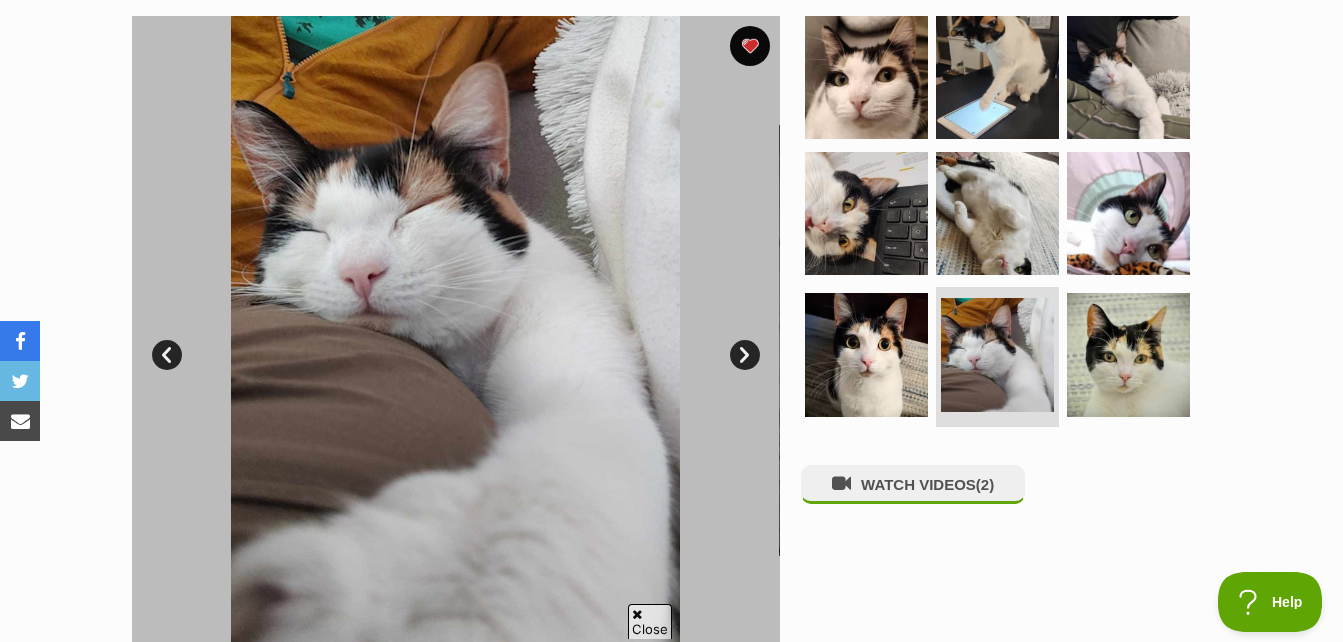 click on "Next" at bounding box center [745, 355] 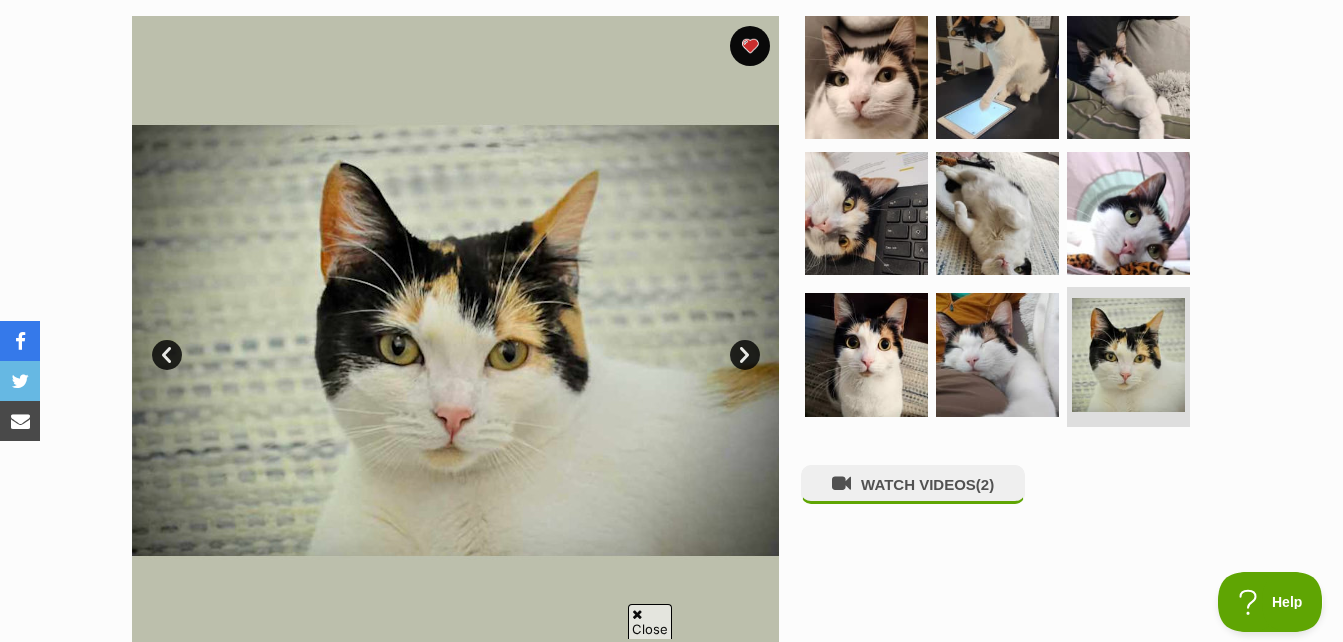 click on "Next" at bounding box center (745, 355) 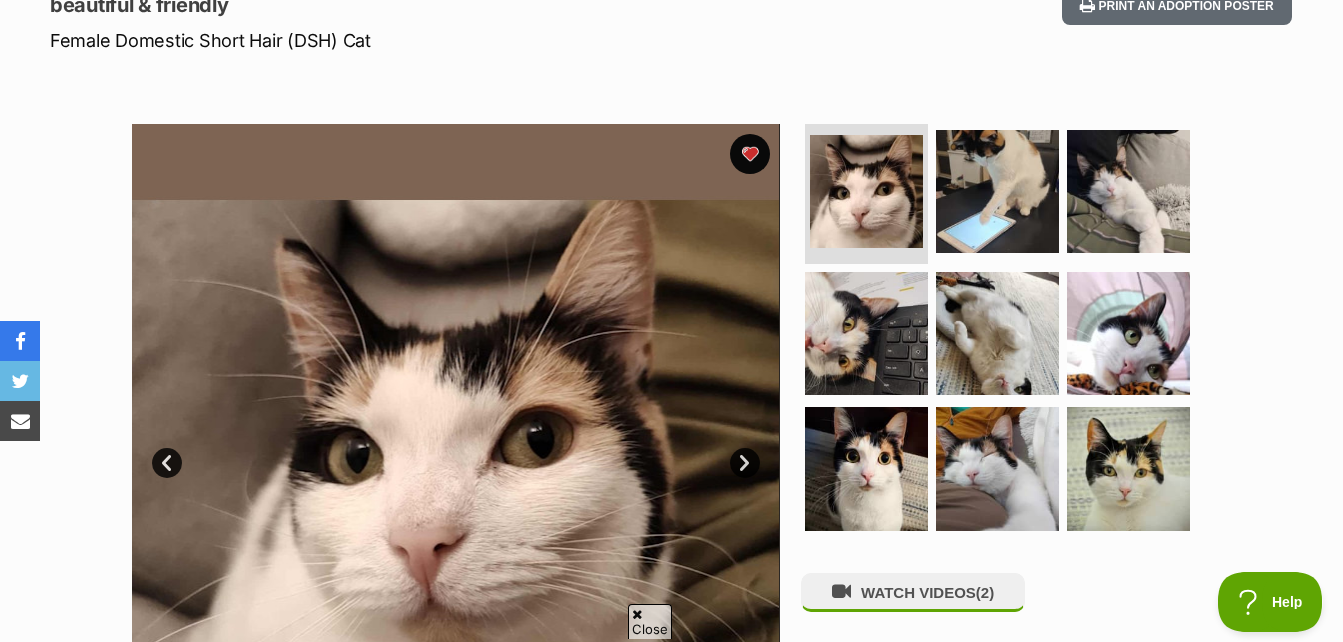 scroll, scrollTop: 100, scrollLeft: 0, axis: vertical 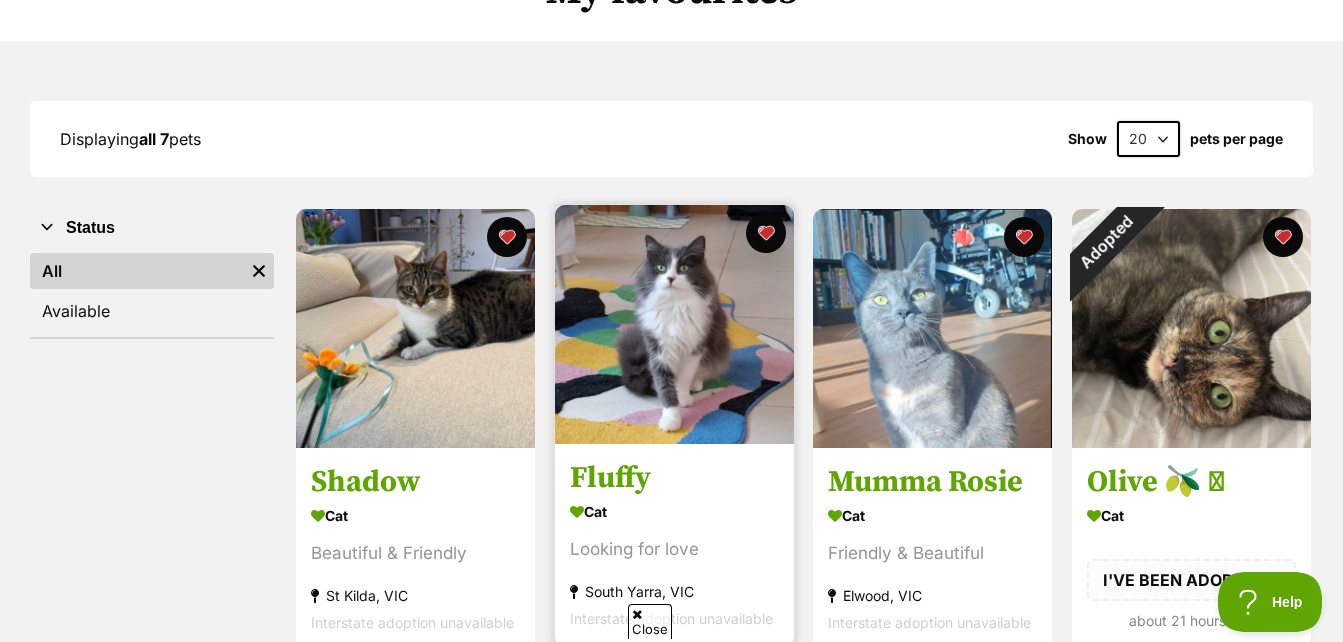 click at bounding box center [674, 324] 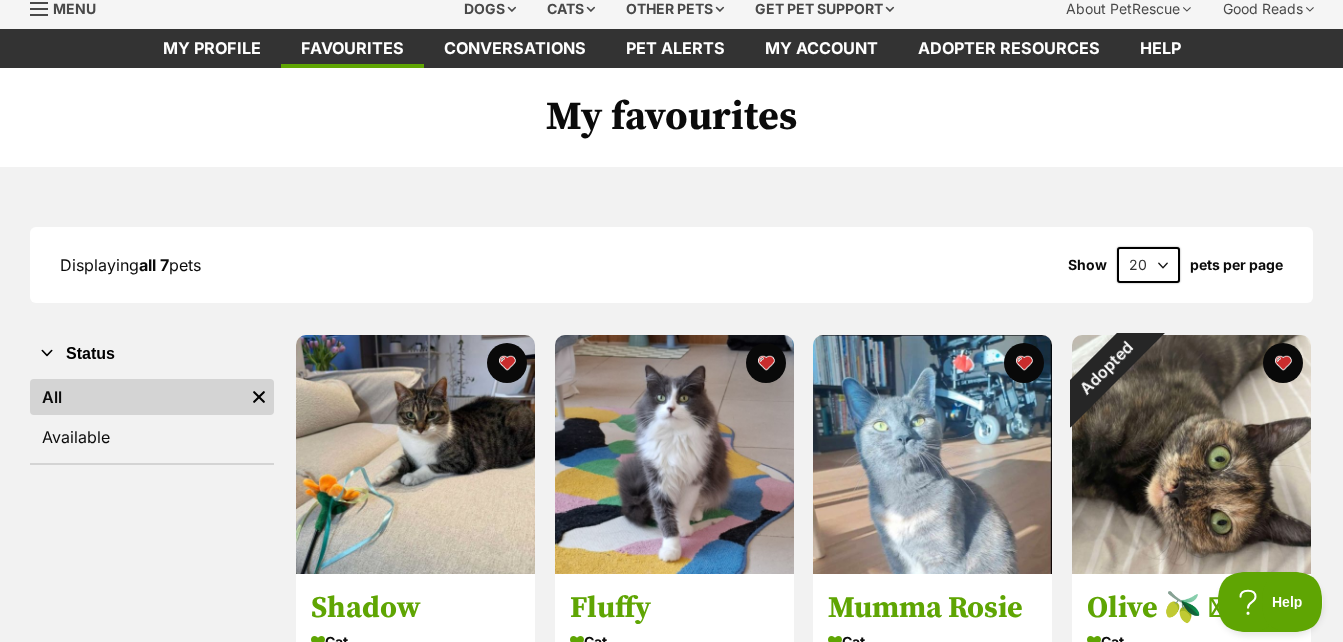 scroll, scrollTop: 0, scrollLeft: 0, axis: both 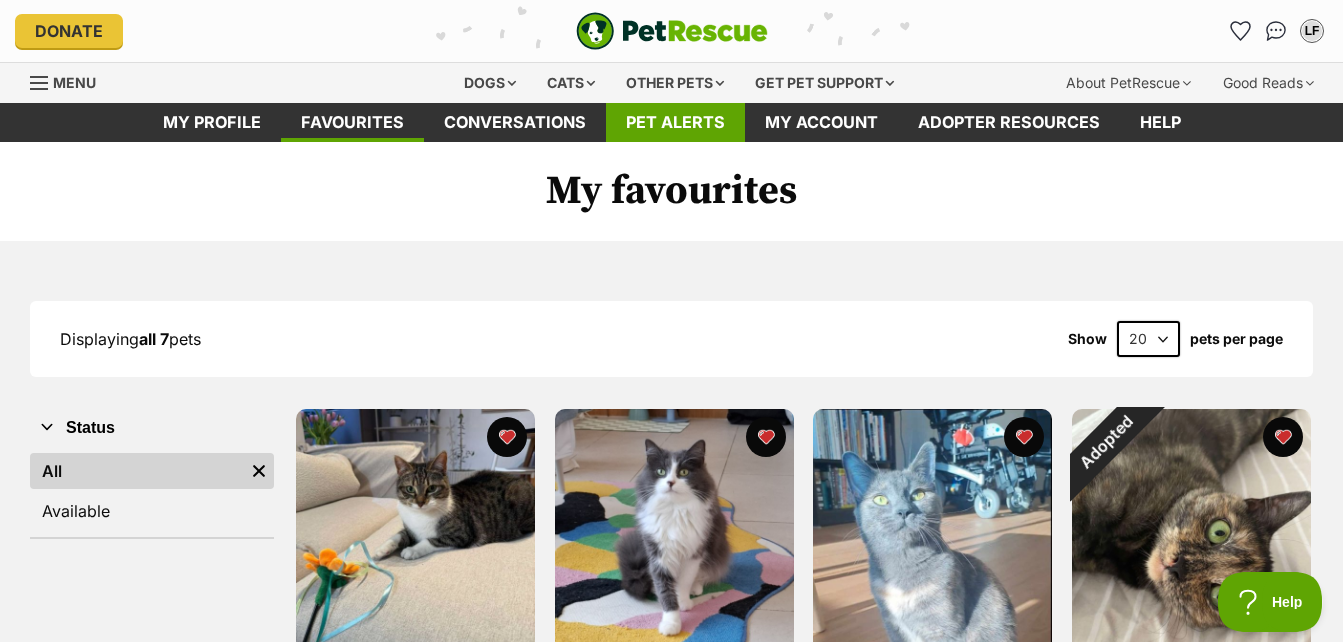 click on "Pet alerts" at bounding box center [675, 122] 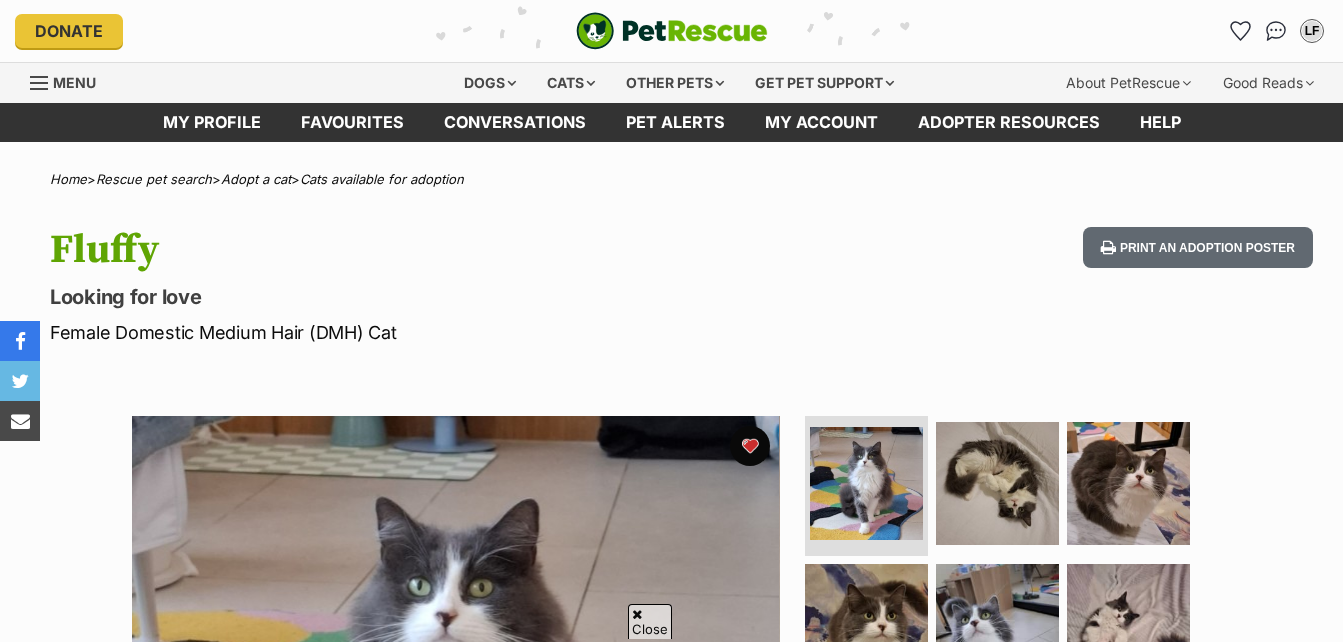 scroll, scrollTop: 400, scrollLeft: 0, axis: vertical 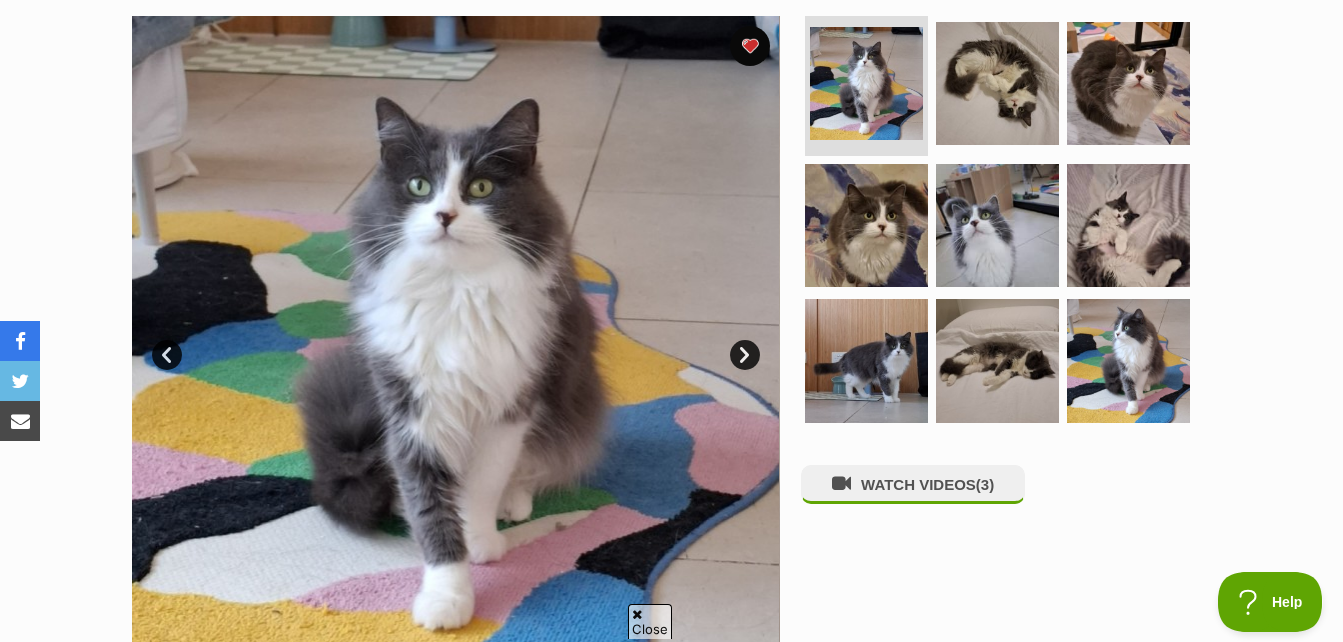 click on "Next" at bounding box center [745, 355] 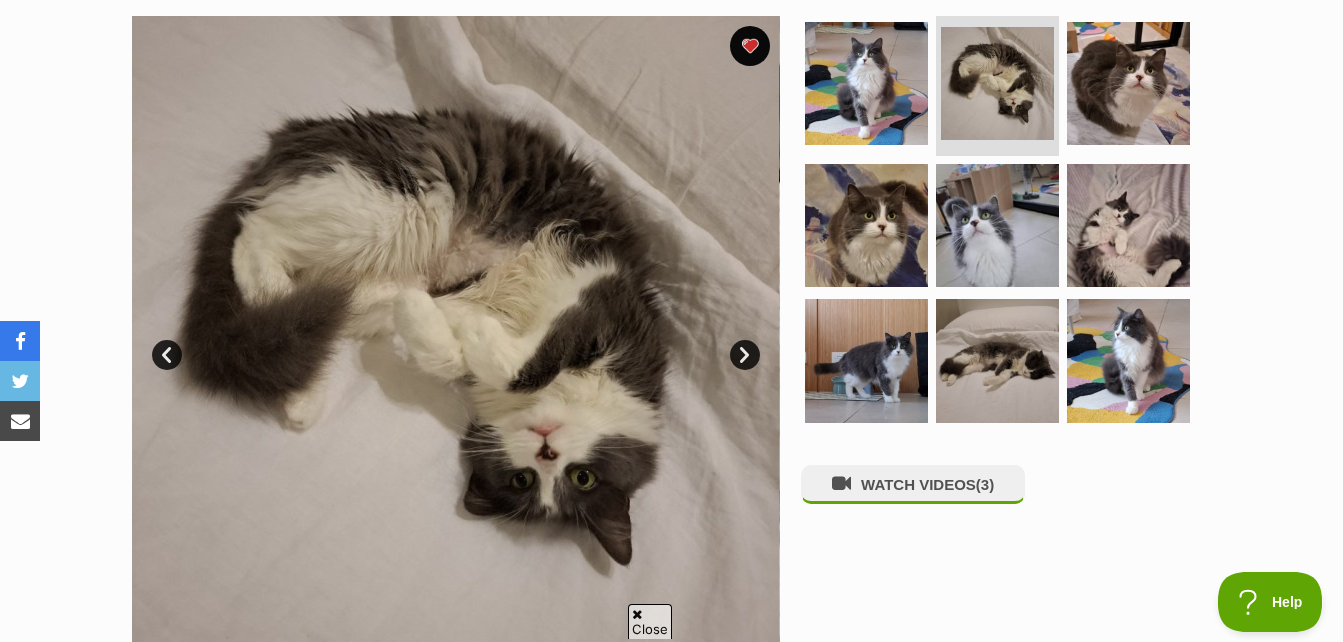 click on "Next" at bounding box center [745, 355] 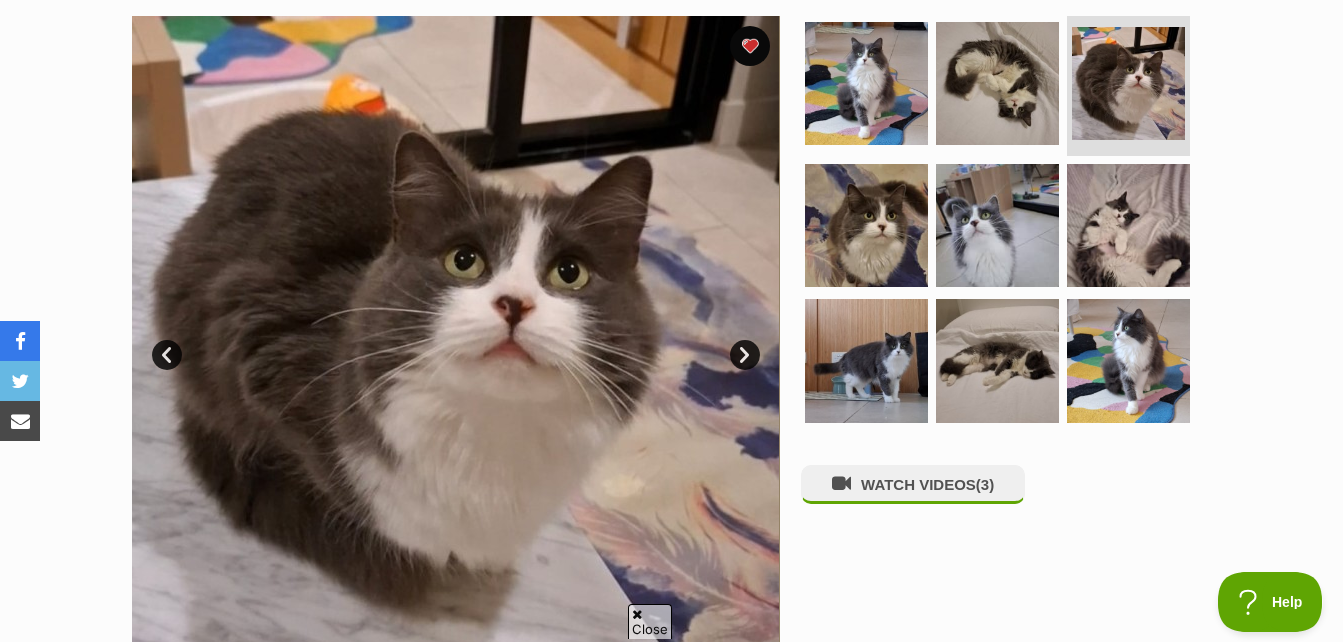 click on "Next" at bounding box center (745, 355) 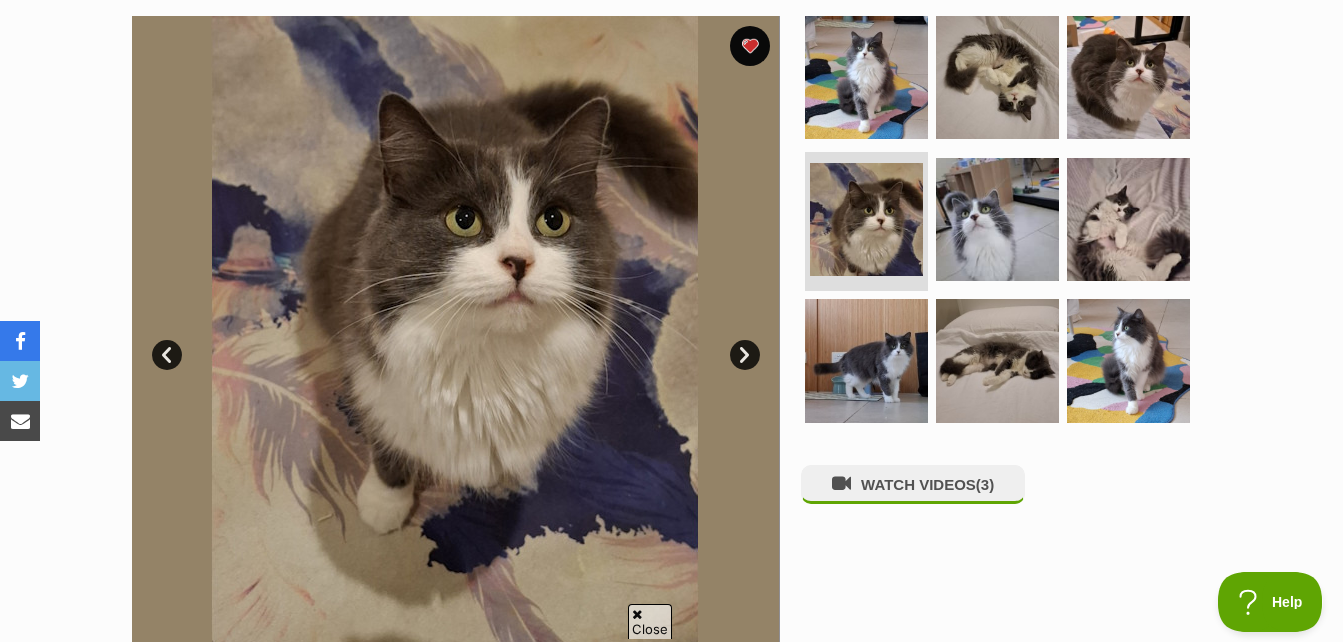 click on "Next" at bounding box center (745, 355) 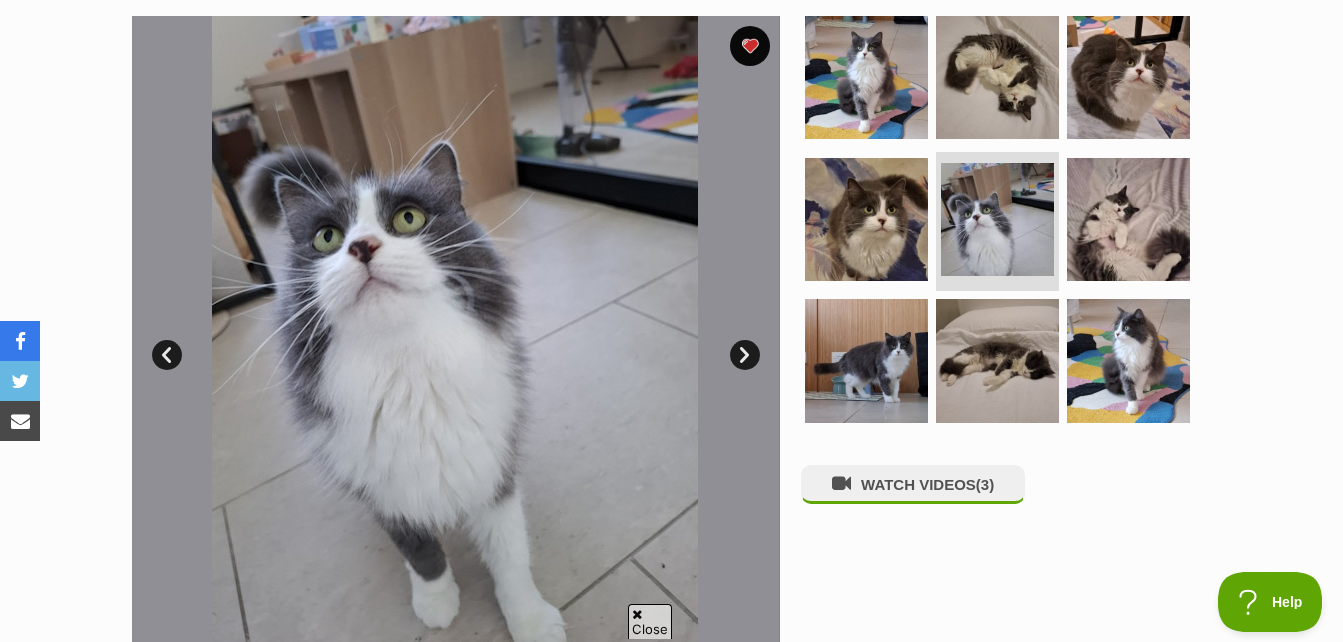click on "Next" at bounding box center (745, 355) 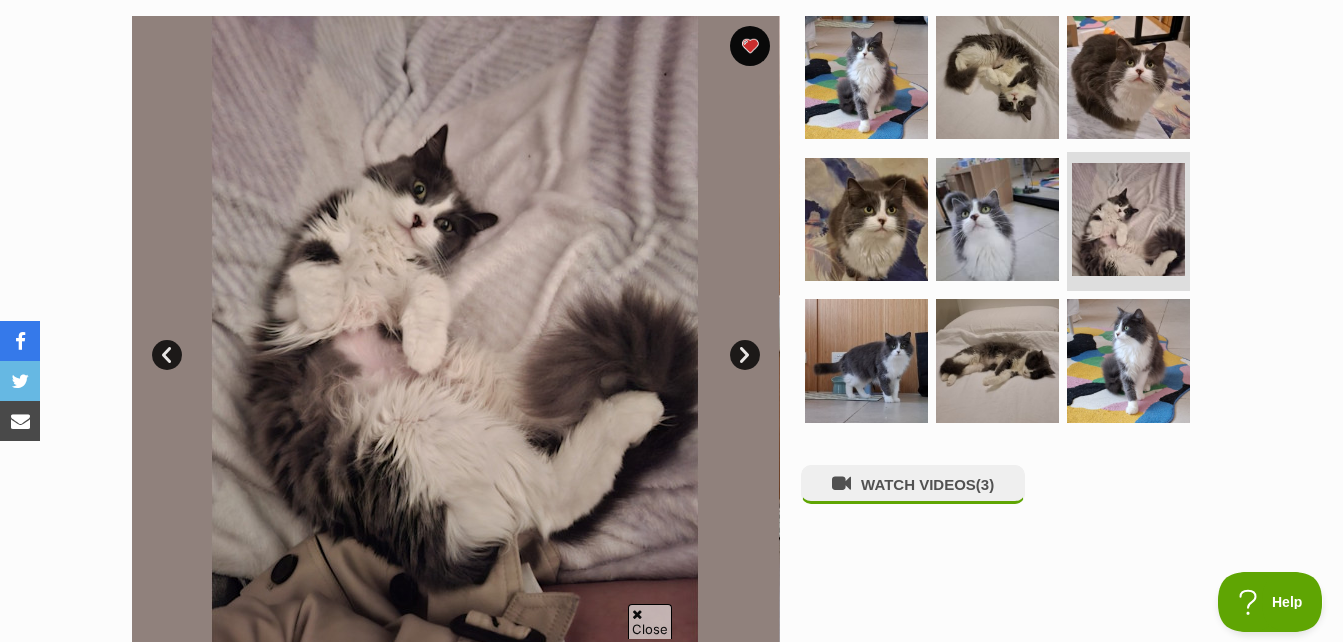 click on "Next" at bounding box center [745, 355] 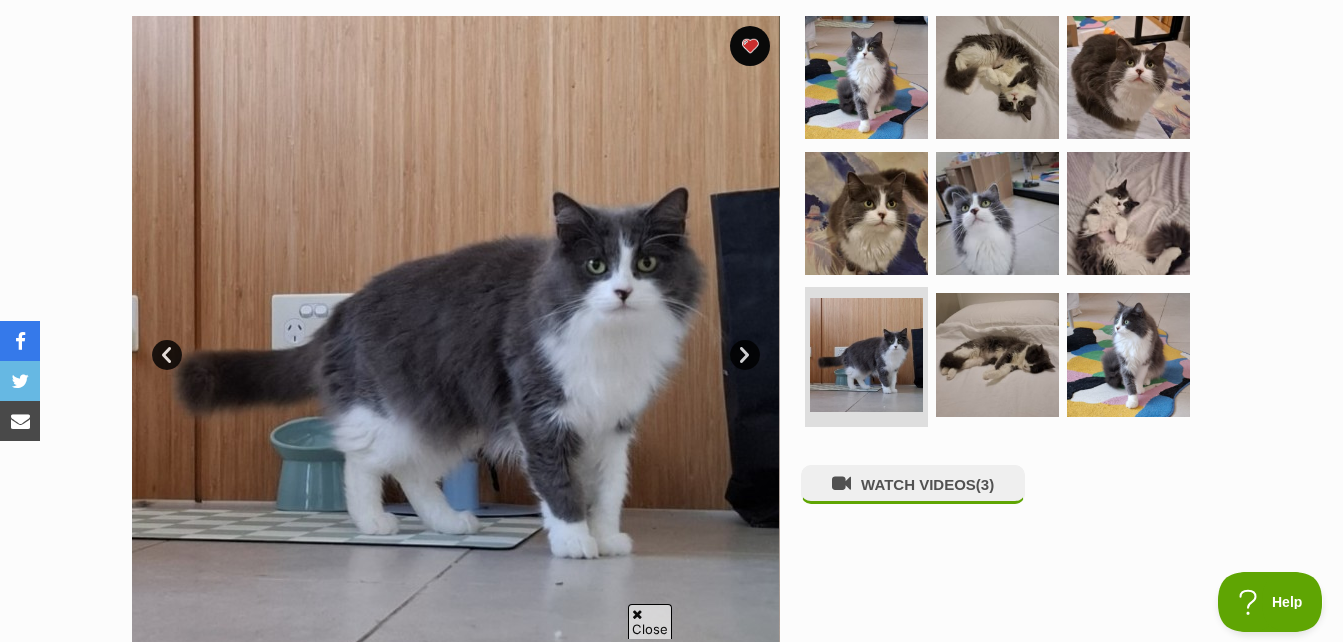 click on "Next" at bounding box center [745, 355] 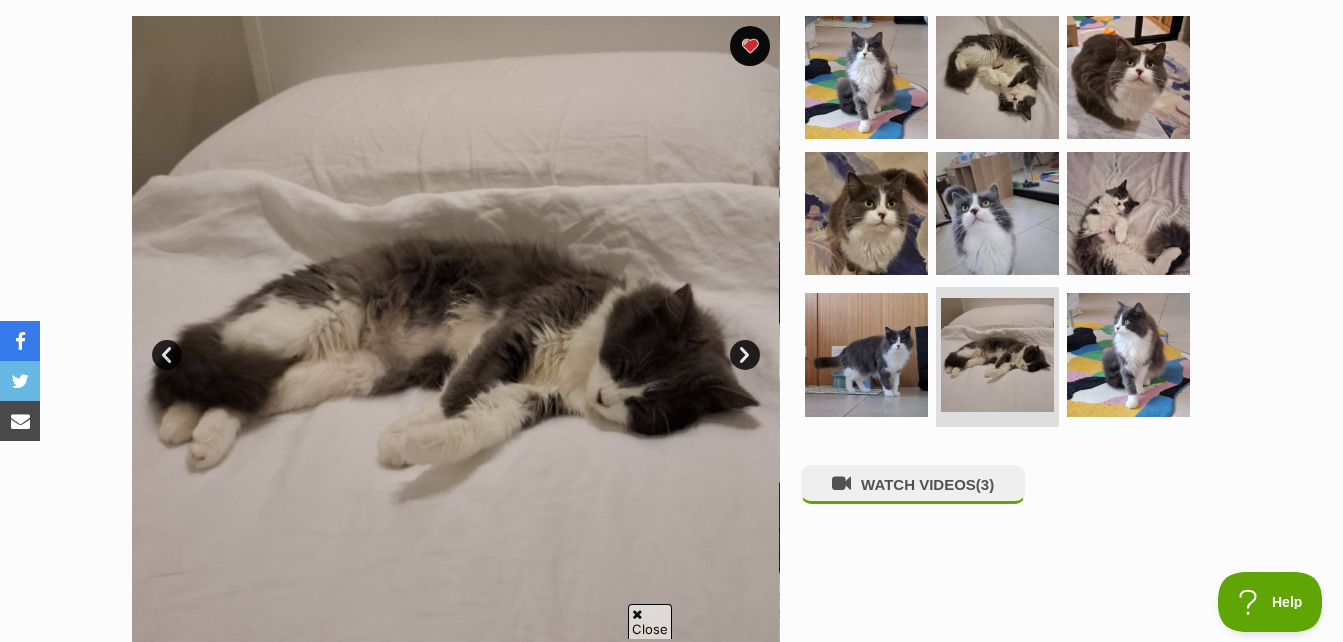 click on "Next" at bounding box center (745, 355) 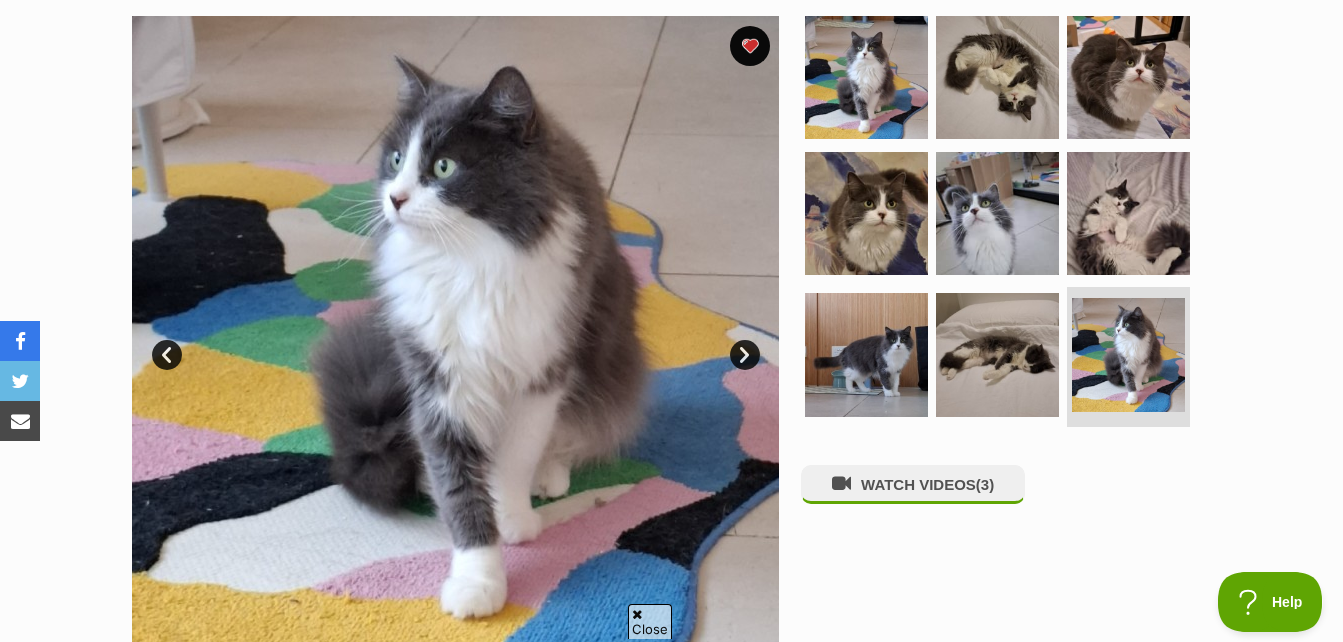 click on "Next" at bounding box center [745, 355] 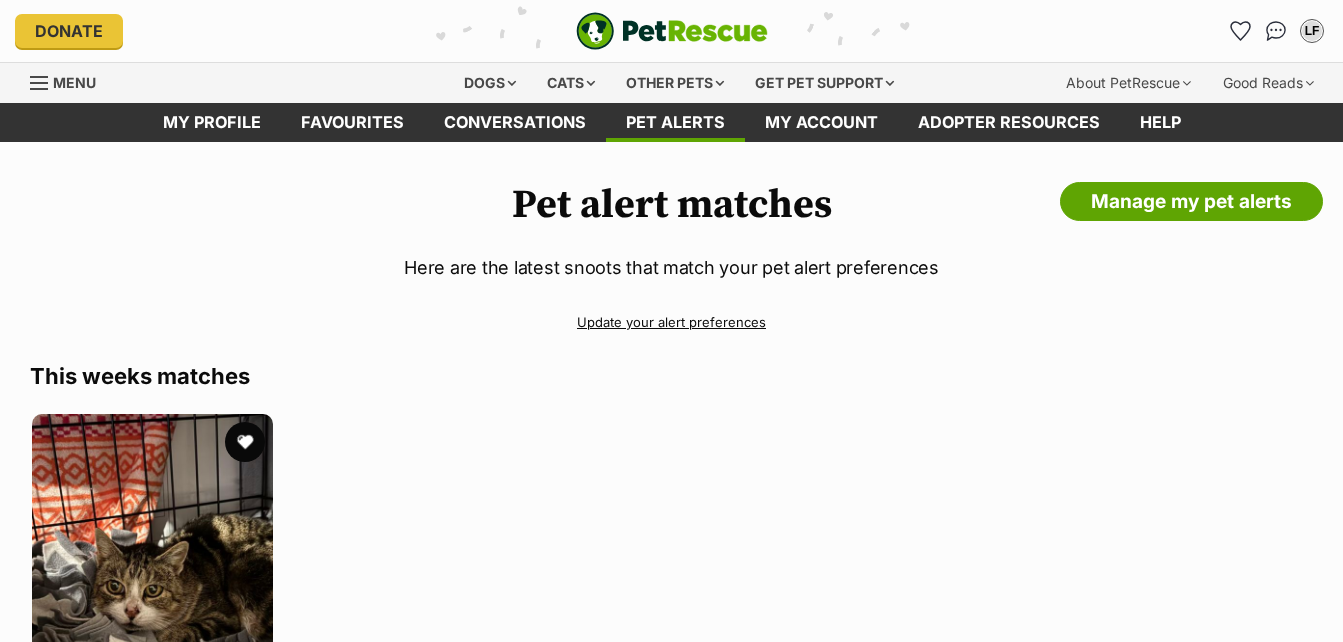 scroll, scrollTop: 0, scrollLeft: 0, axis: both 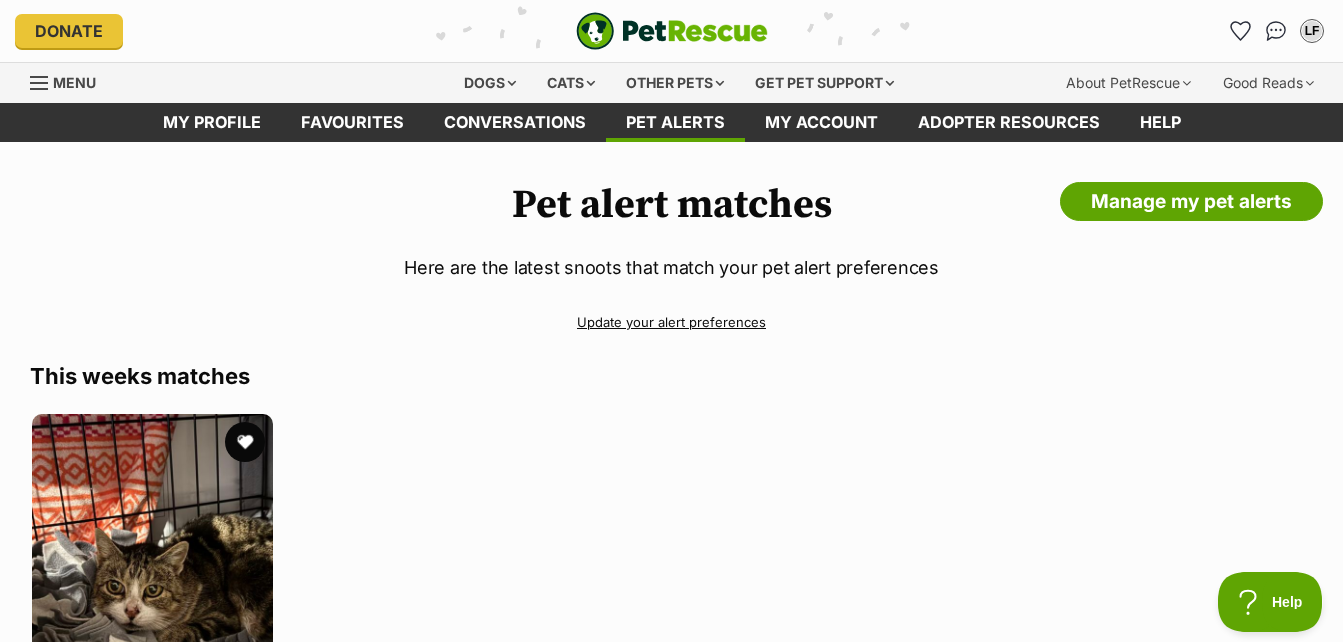 click at bounding box center [39, 83] 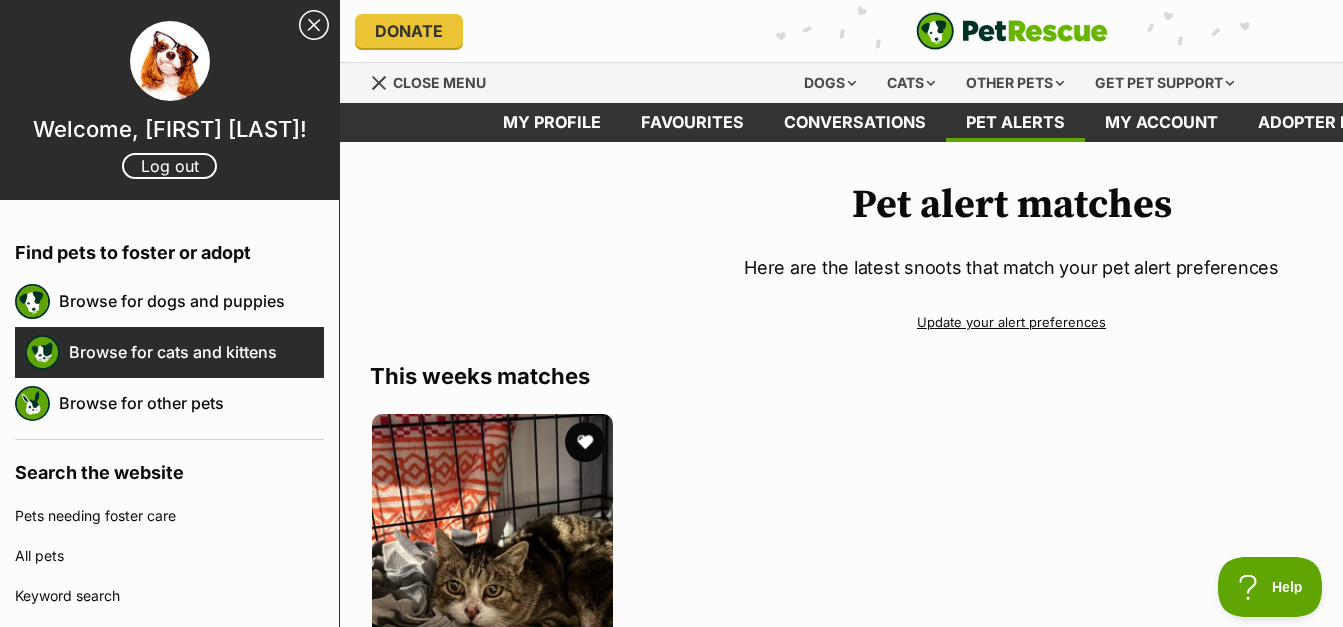 click on "Browse for cats and kittens" at bounding box center (196, 352) 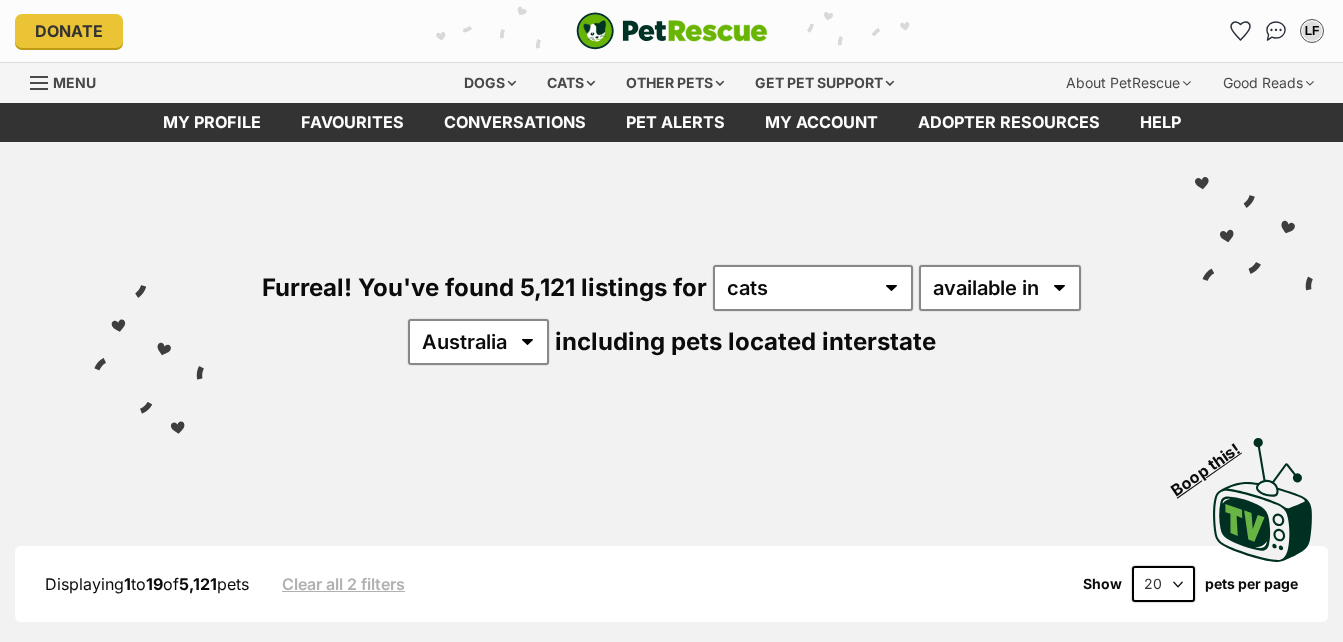 scroll, scrollTop: 0, scrollLeft: 0, axis: both 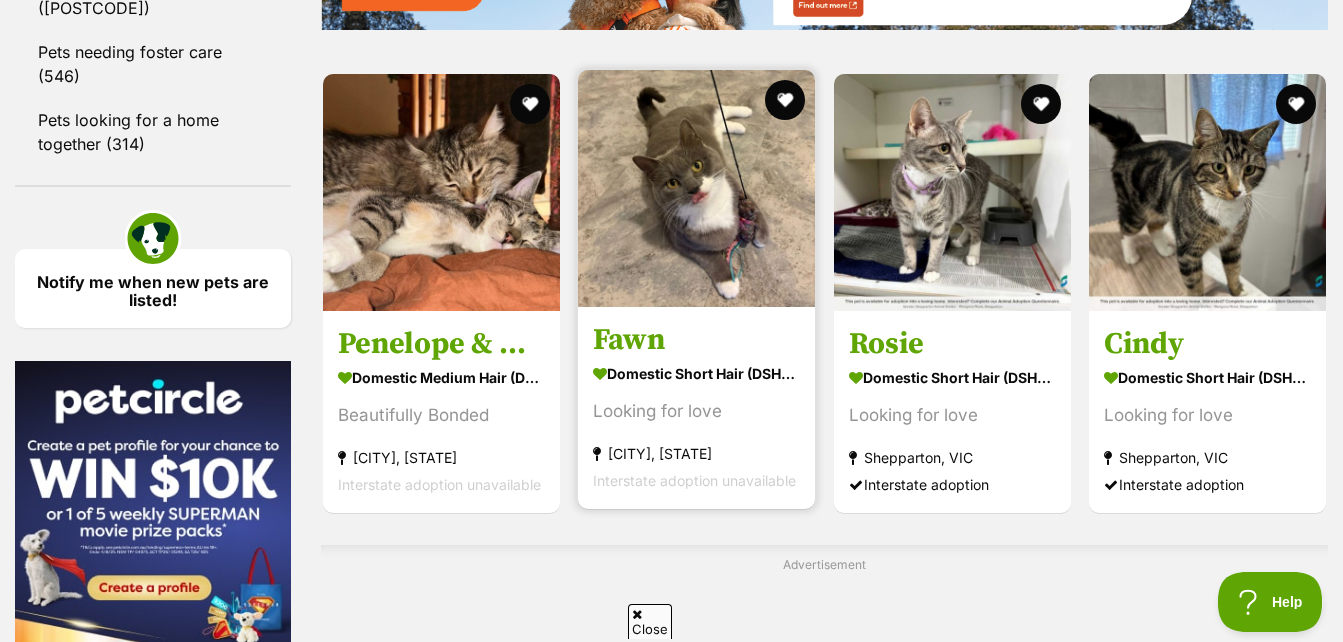click at bounding box center (696, 188) 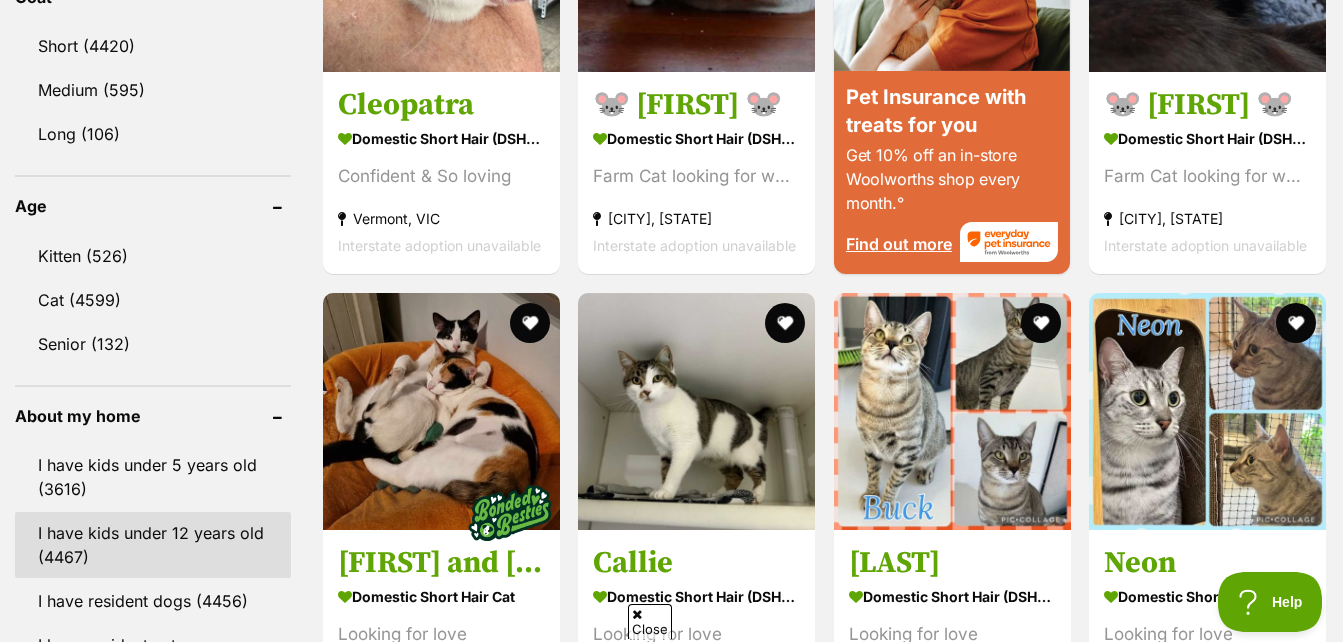 scroll, scrollTop: 1900, scrollLeft: 0, axis: vertical 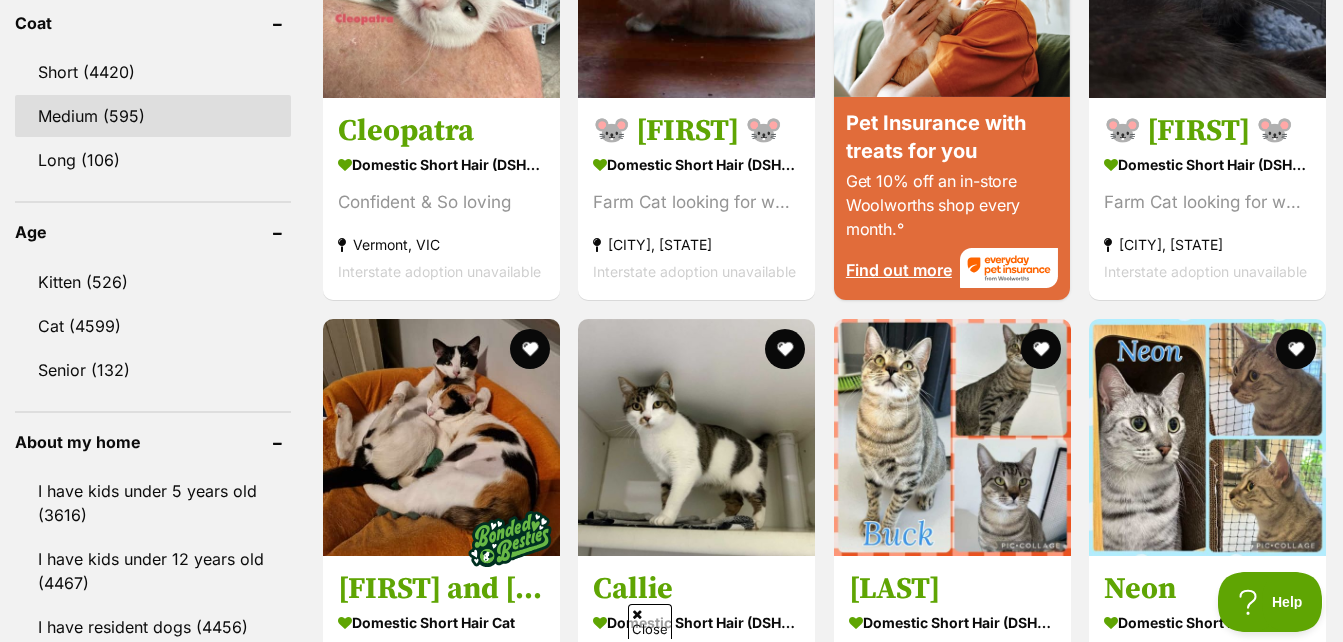 click on "Medium (595)" at bounding box center [153, 116] 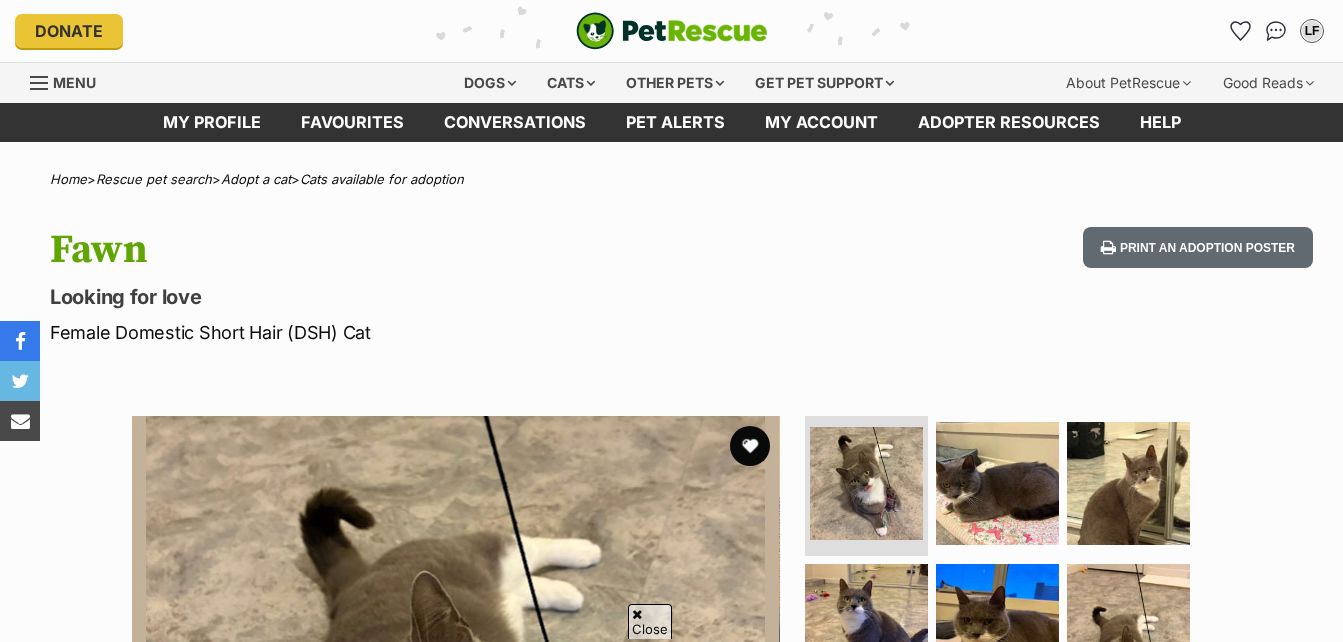 scroll, scrollTop: 400, scrollLeft: 0, axis: vertical 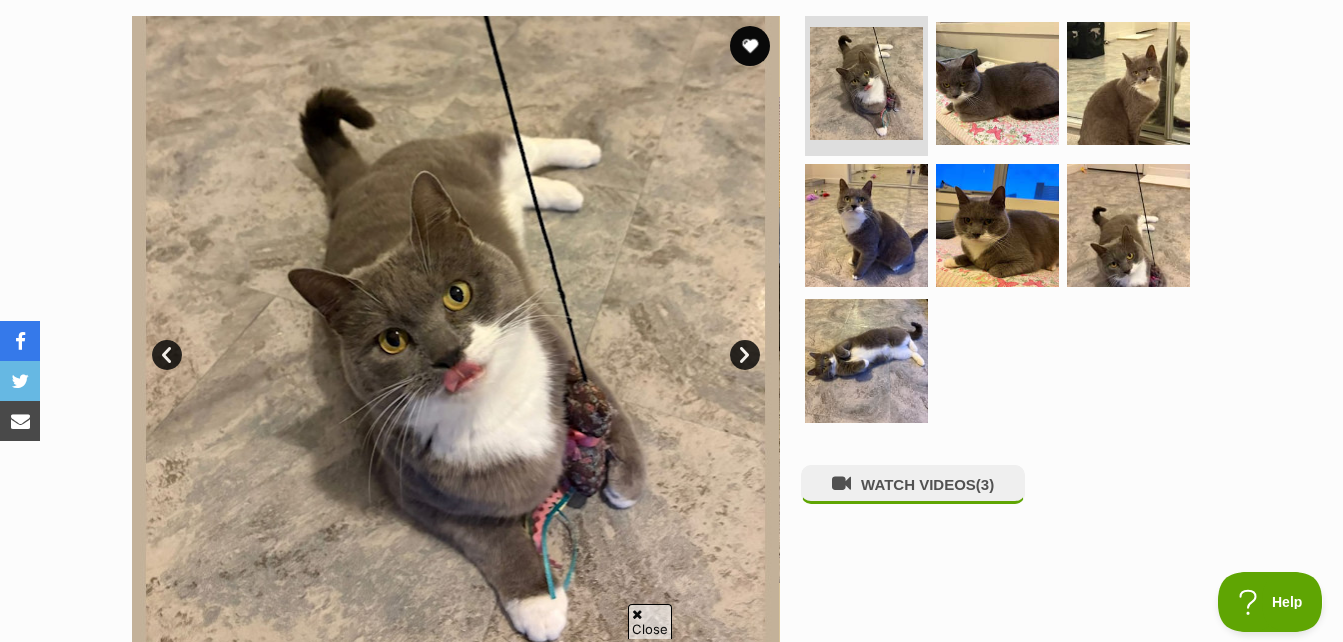 click on "Next" at bounding box center (745, 355) 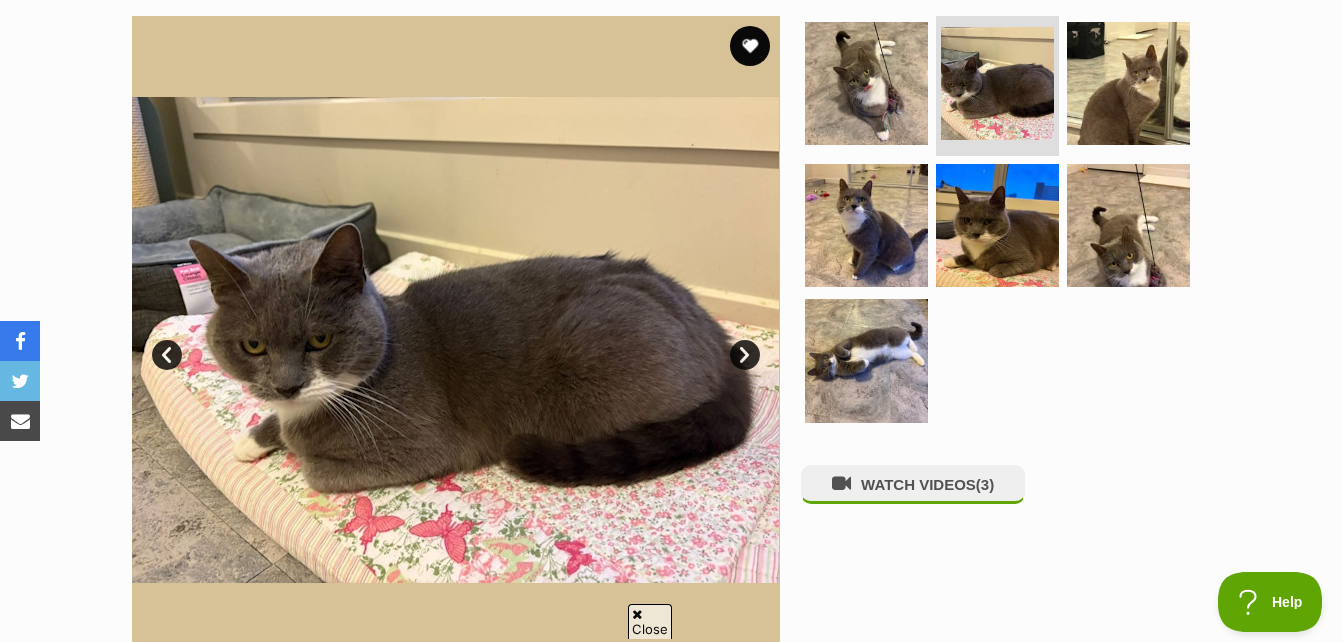 click on "Next" at bounding box center [745, 355] 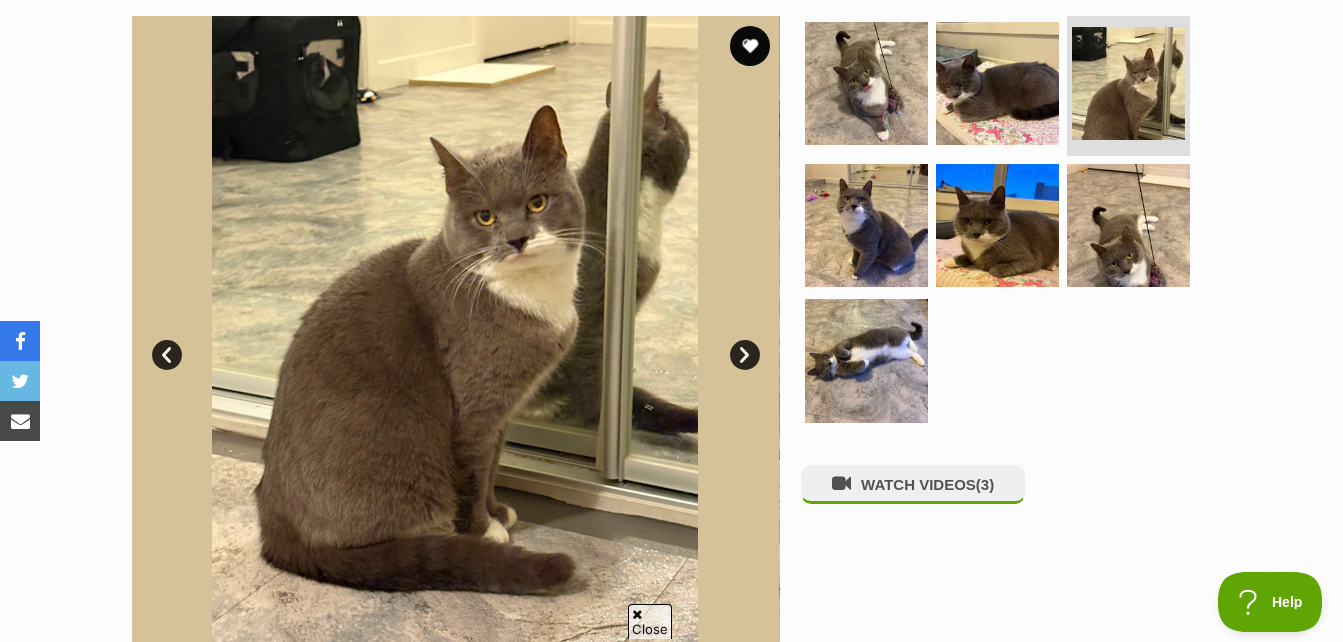 click on "Next" at bounding box center (745, 355) 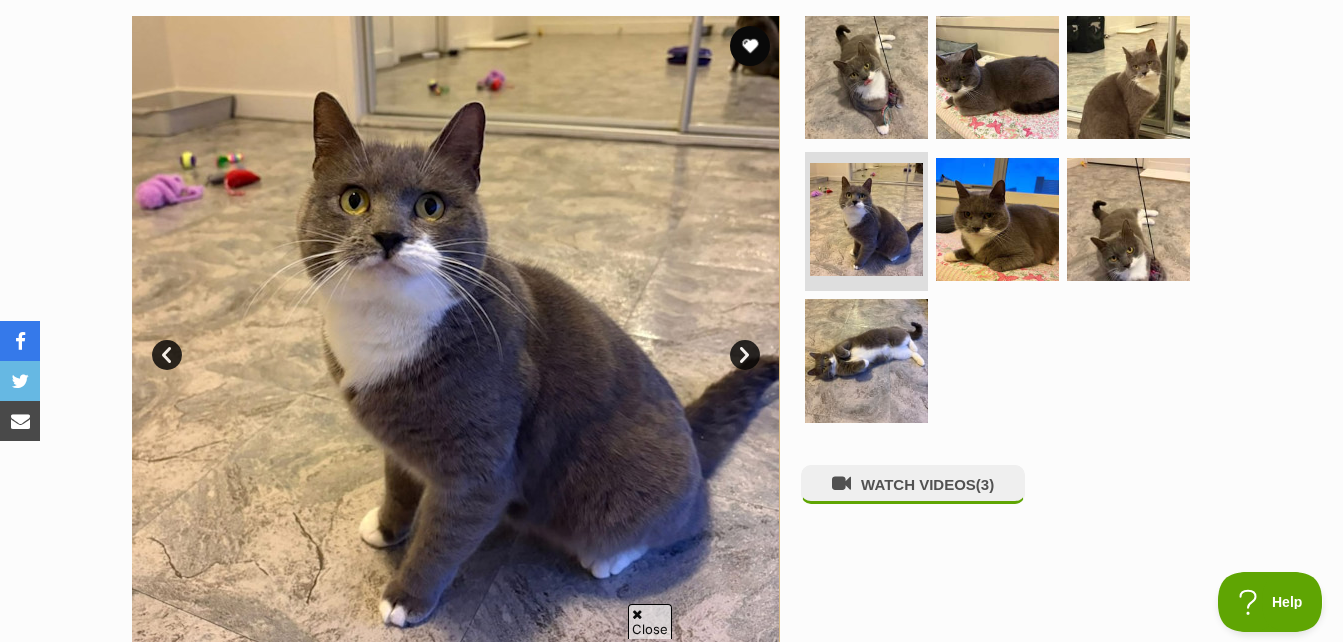 click on "Next" at bounding box center (745, 355) 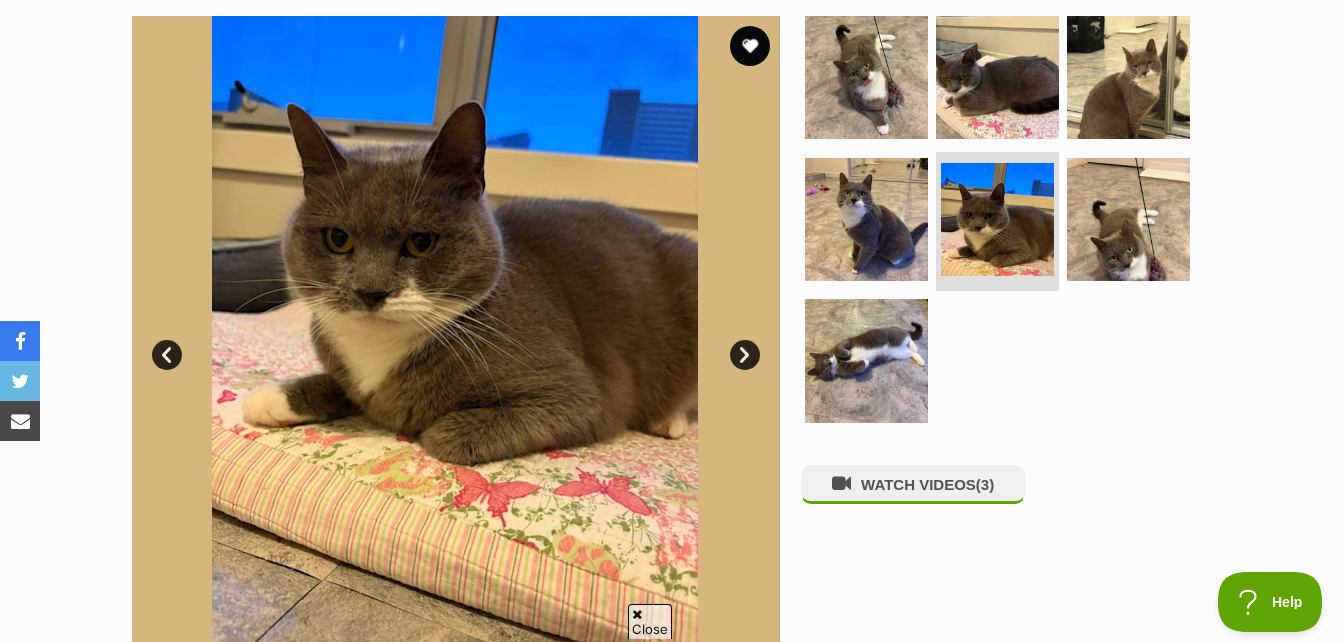 click on "Next" at bounding box center (745, 355) 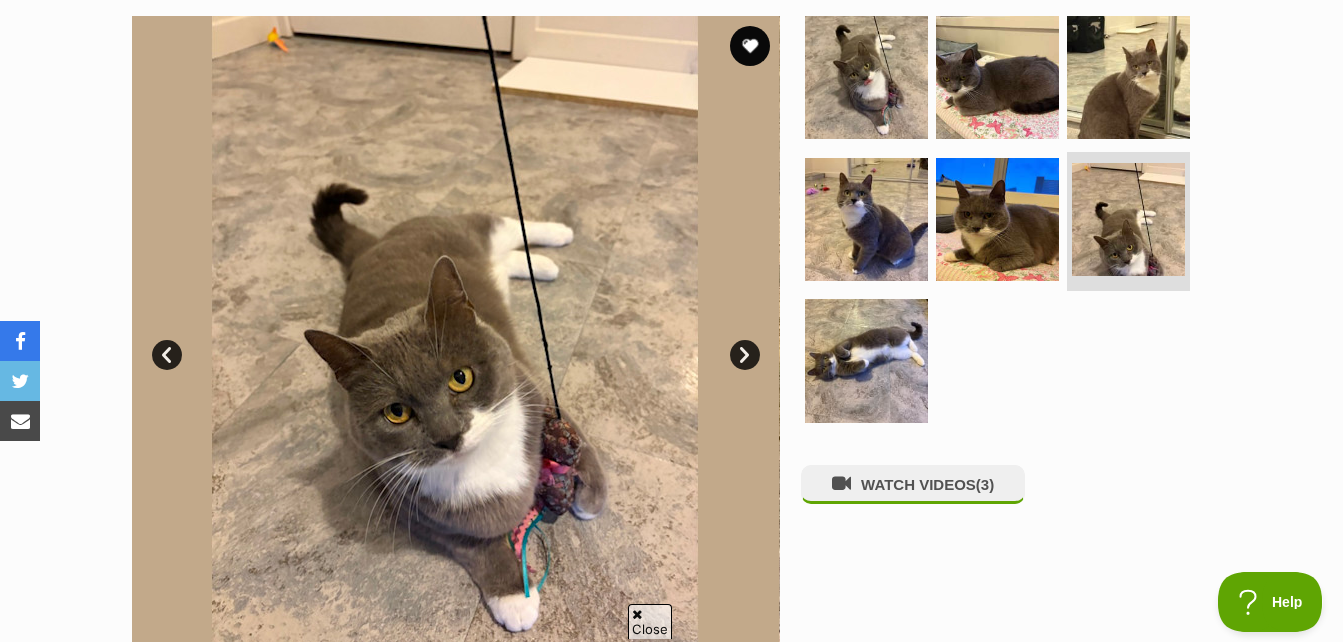 click on "Next" at bounding box center [745, 355] 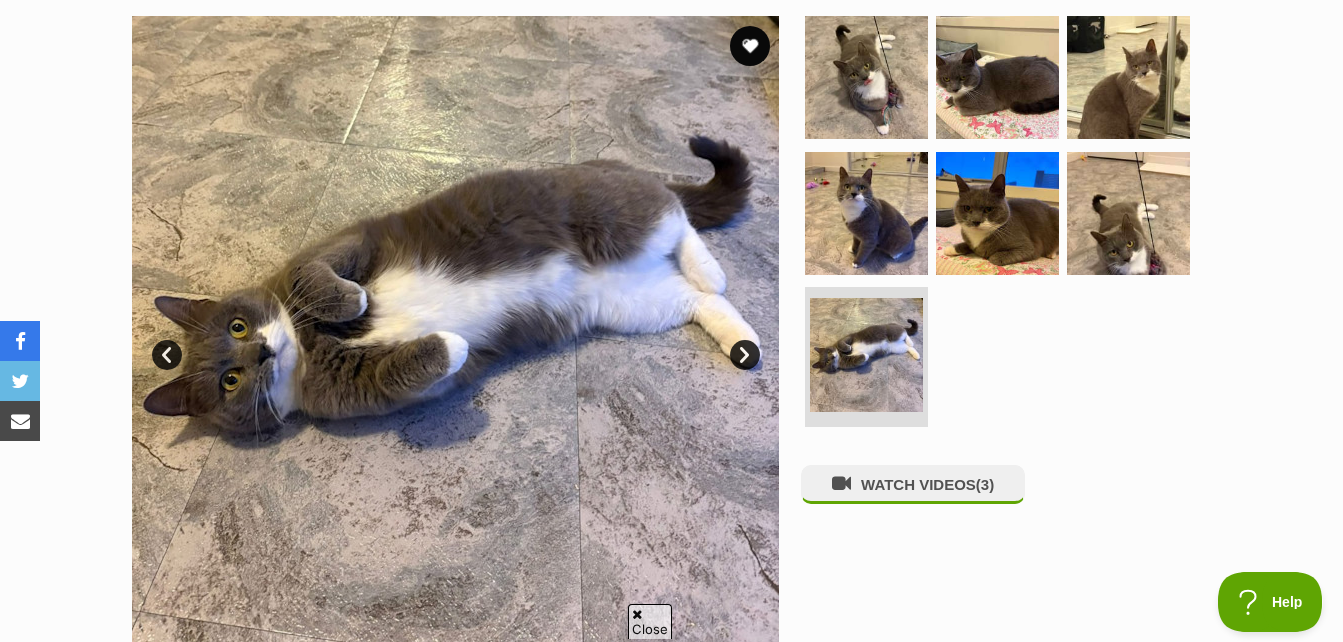 click on "Next" at bounding box center [745, 355] 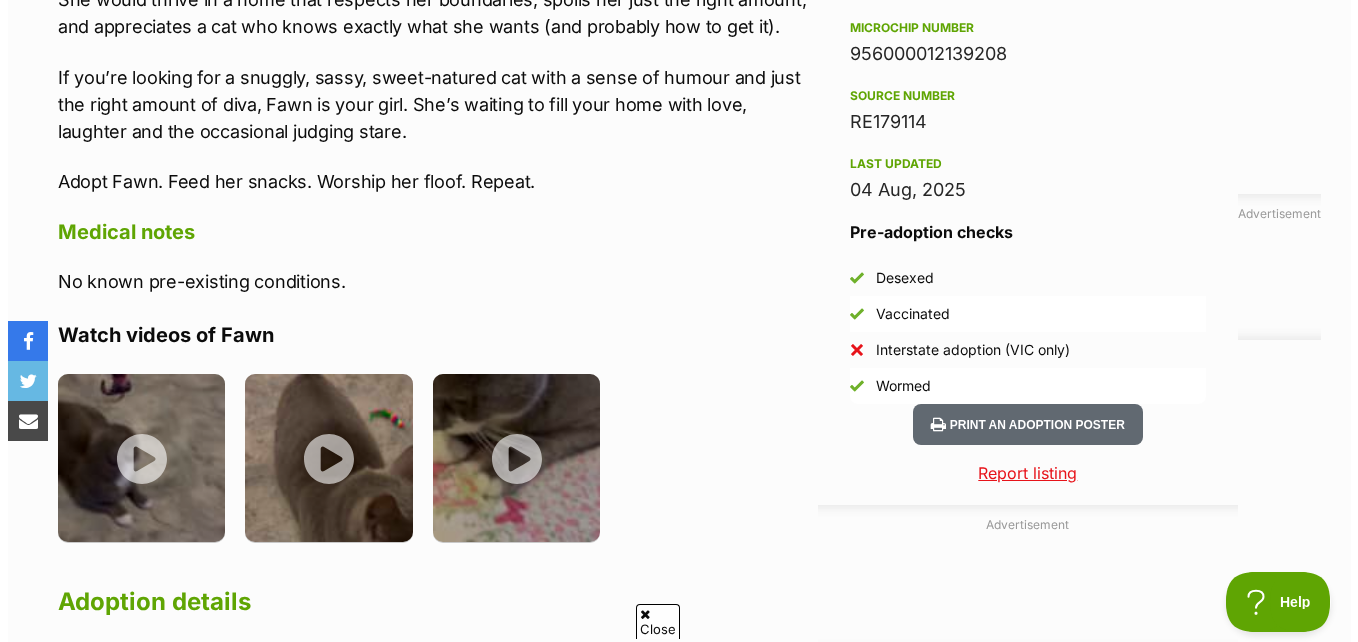 scroll, scrollTop: 1700, scrollLeft: 0, axis: vertical 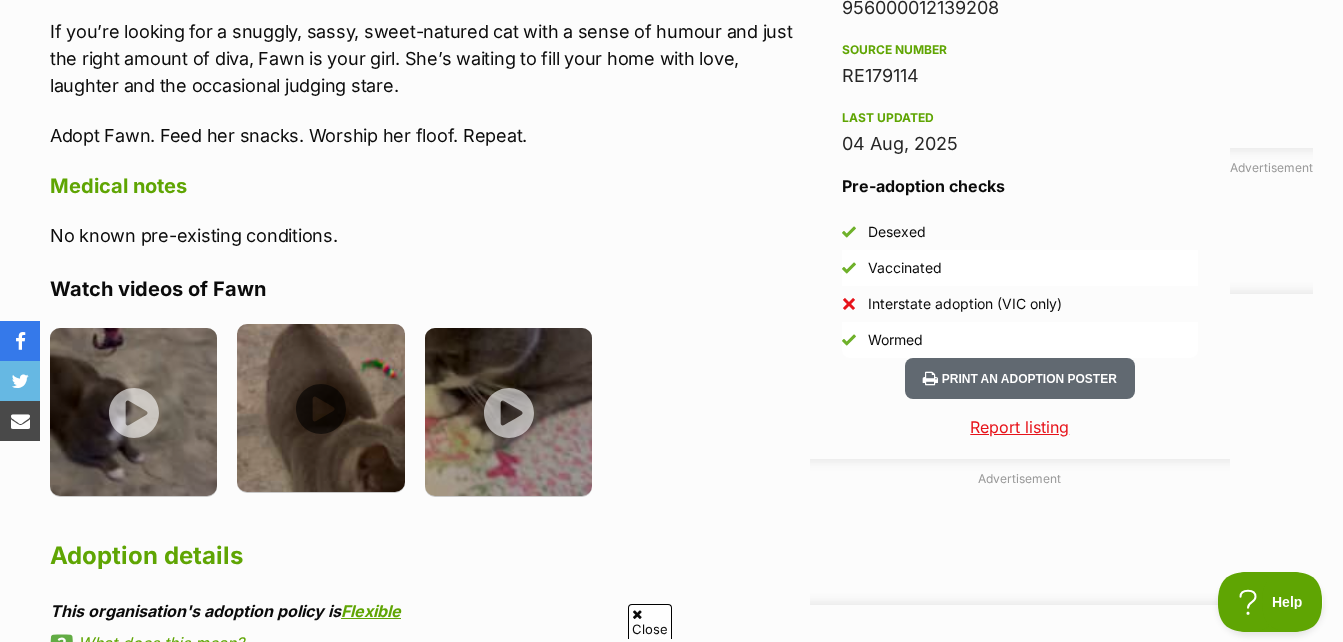 click at bounding box center [320, 407] 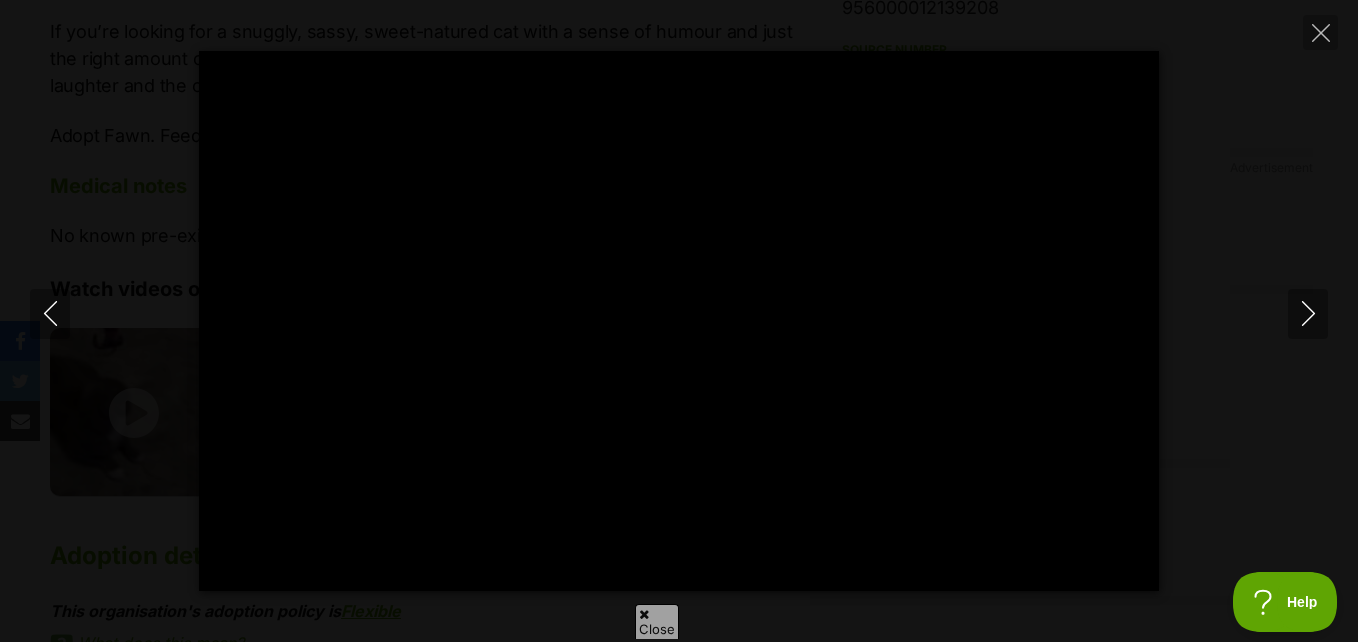 type on "100" 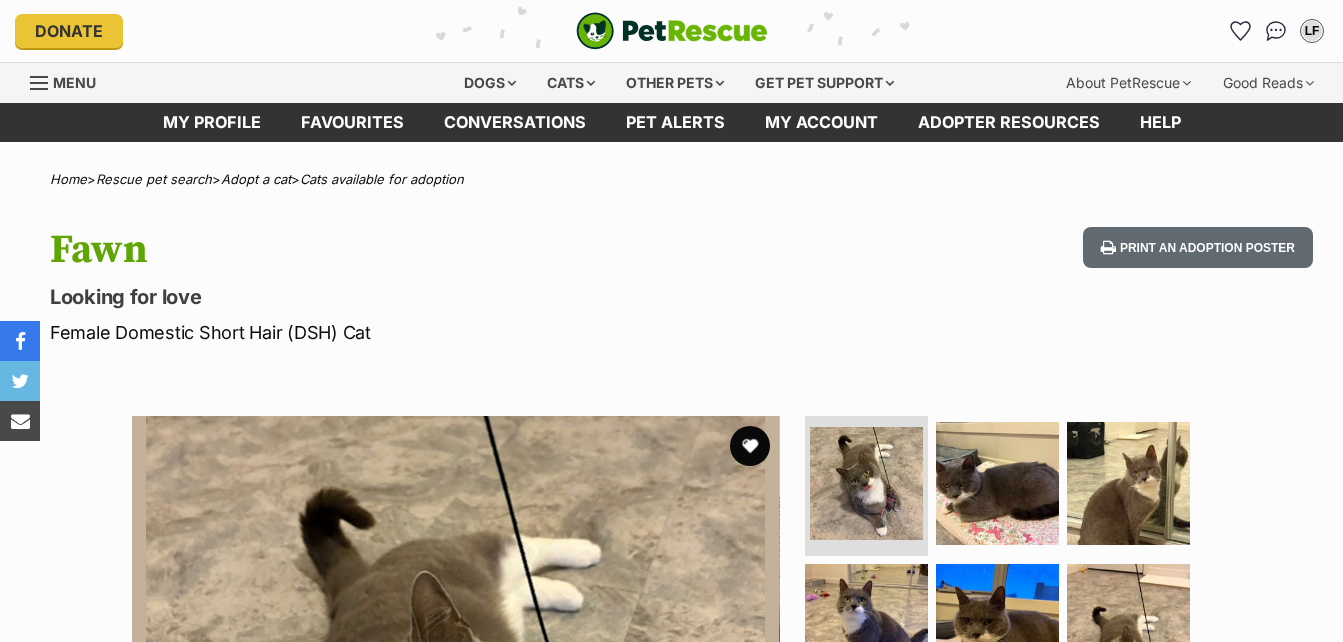 scroll, scrollTop: 0, scrollLeft: 0, axis: both 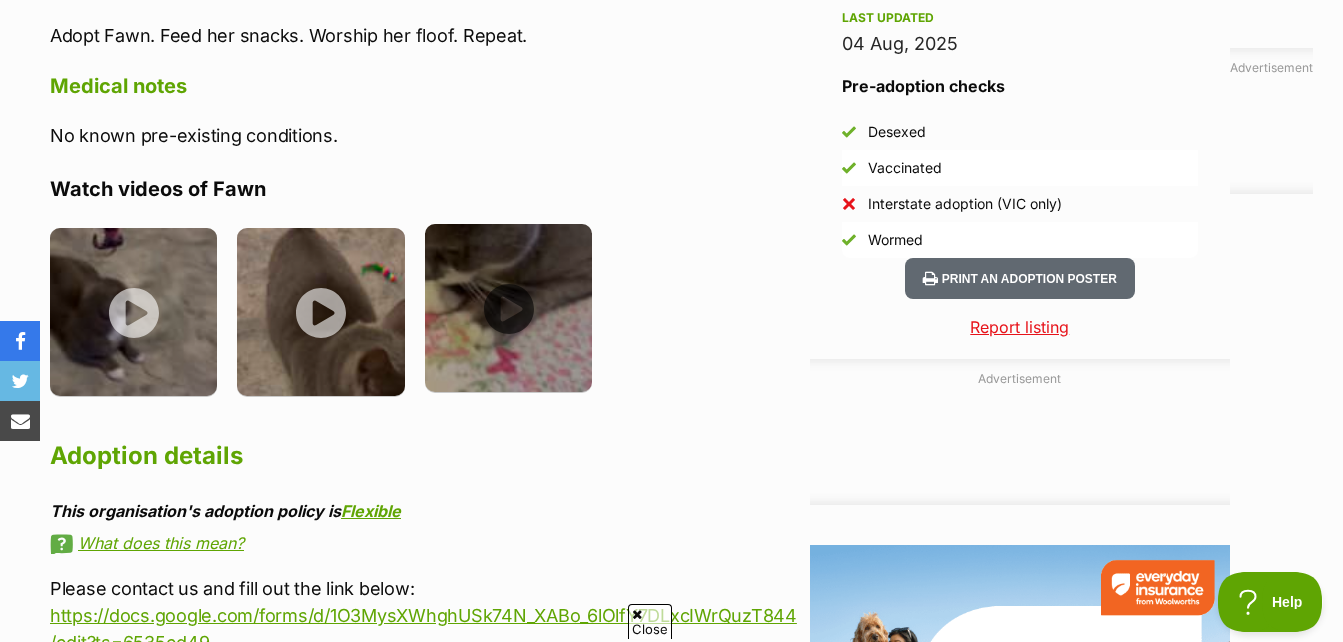 click at bounding box center (508, 307) 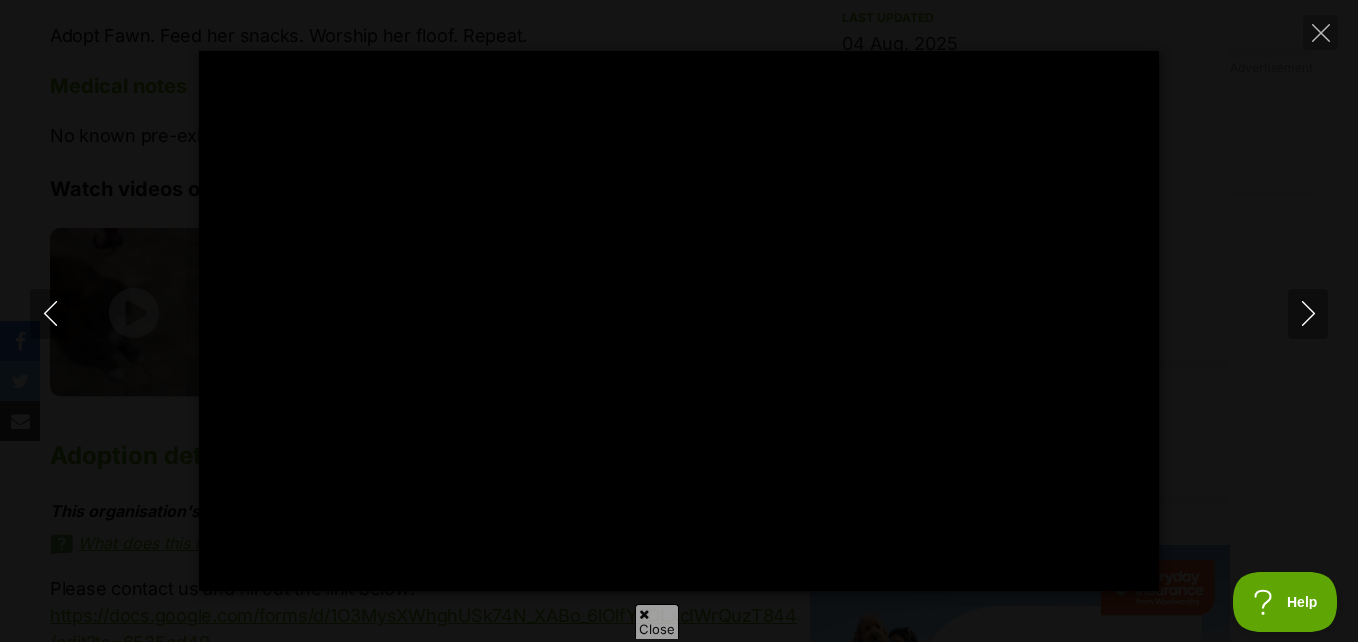 type on "100" 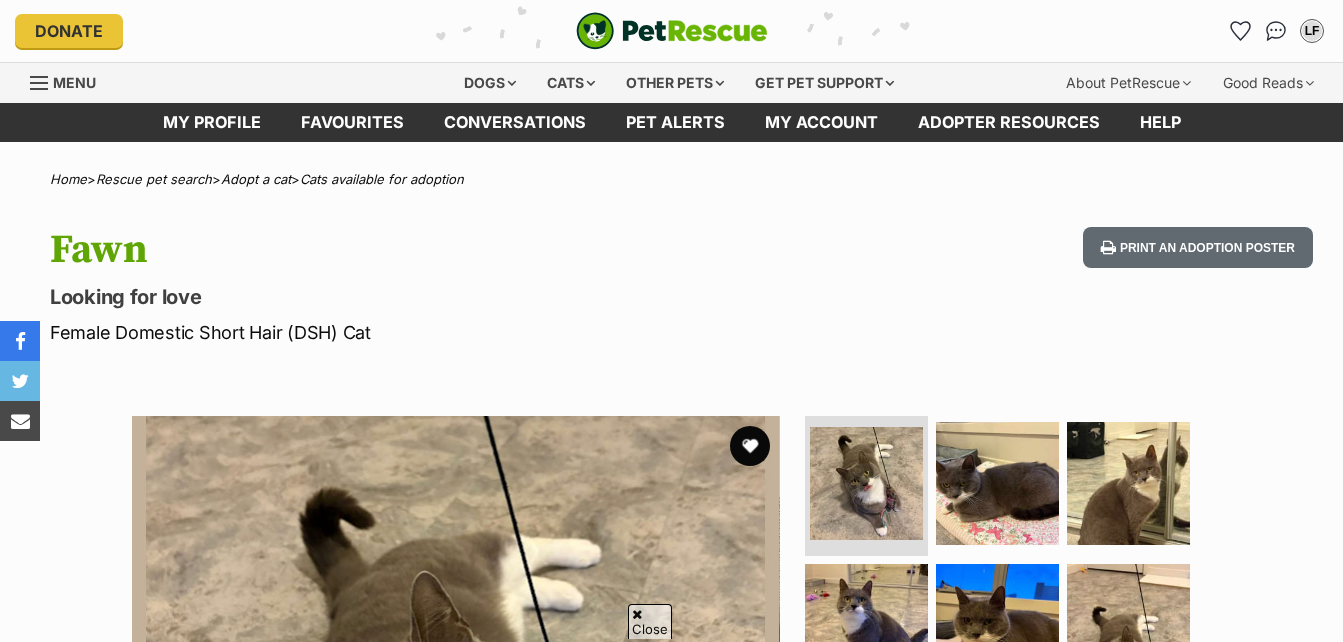 scroll, scrollTop: 400, scrollLeft: 0, axis: vertical 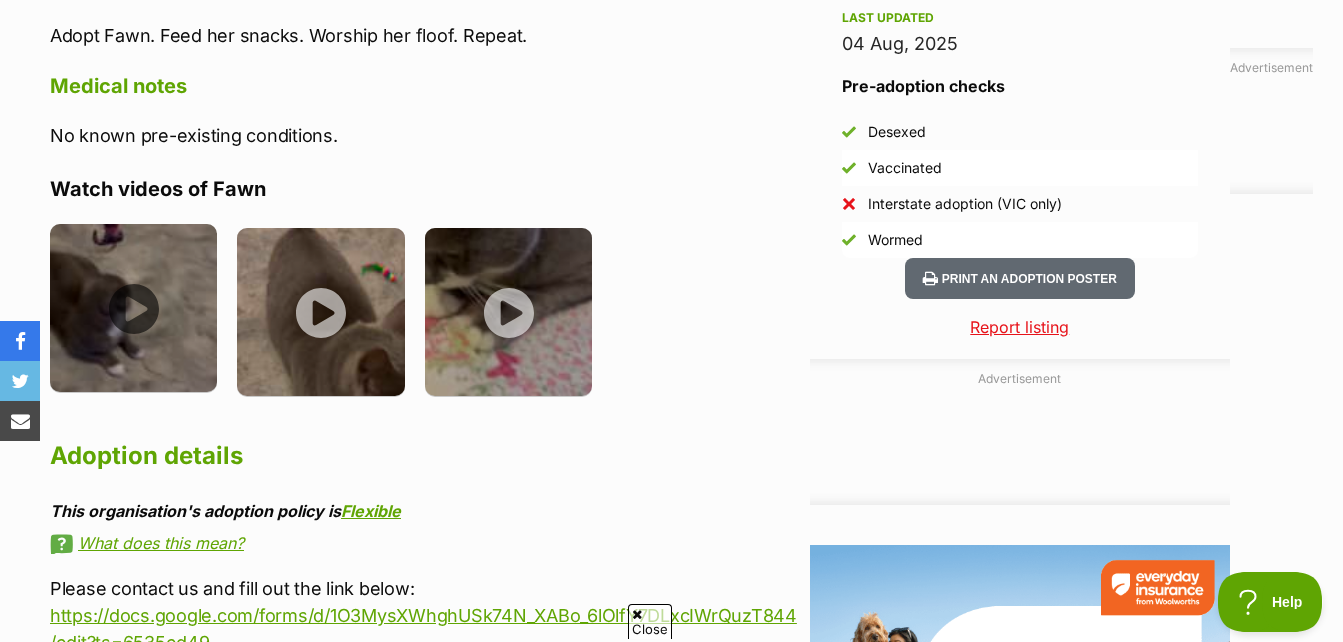 click at bounding box center (133, 307) 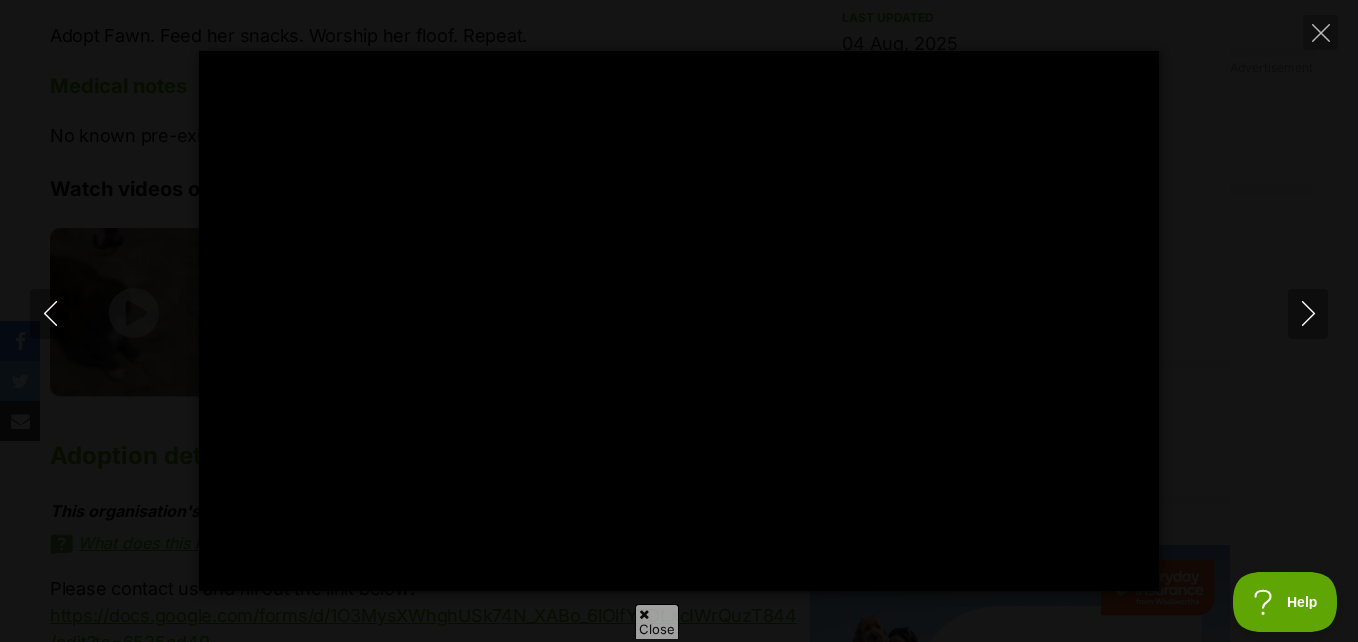 type on "75.59" 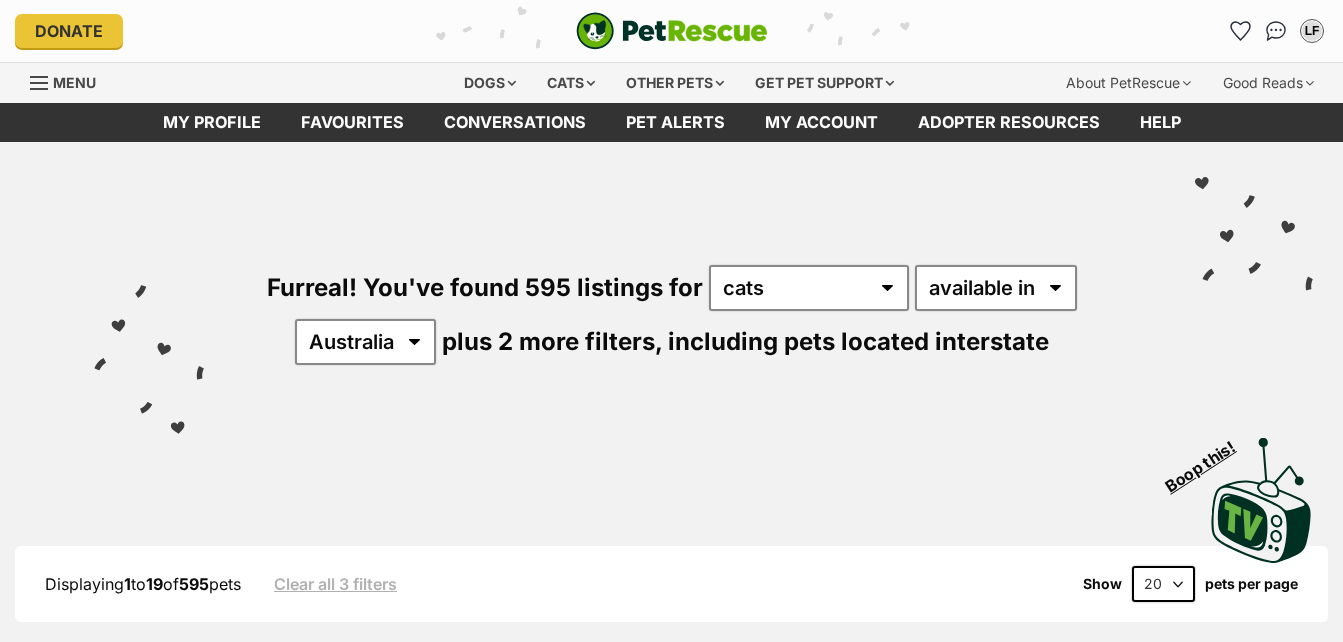 scroll, scrollTop: 0, scrollLeft: 0, axis: both 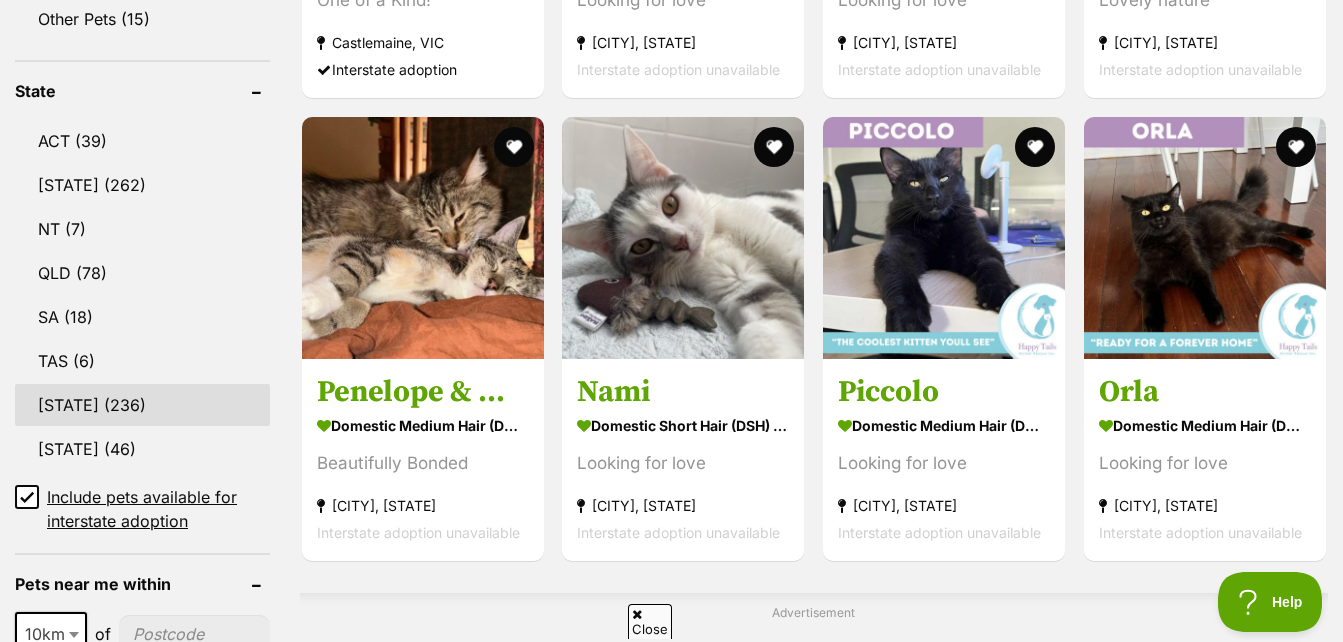 click on "[STATE] (236)" at bounding box center [142, 405] 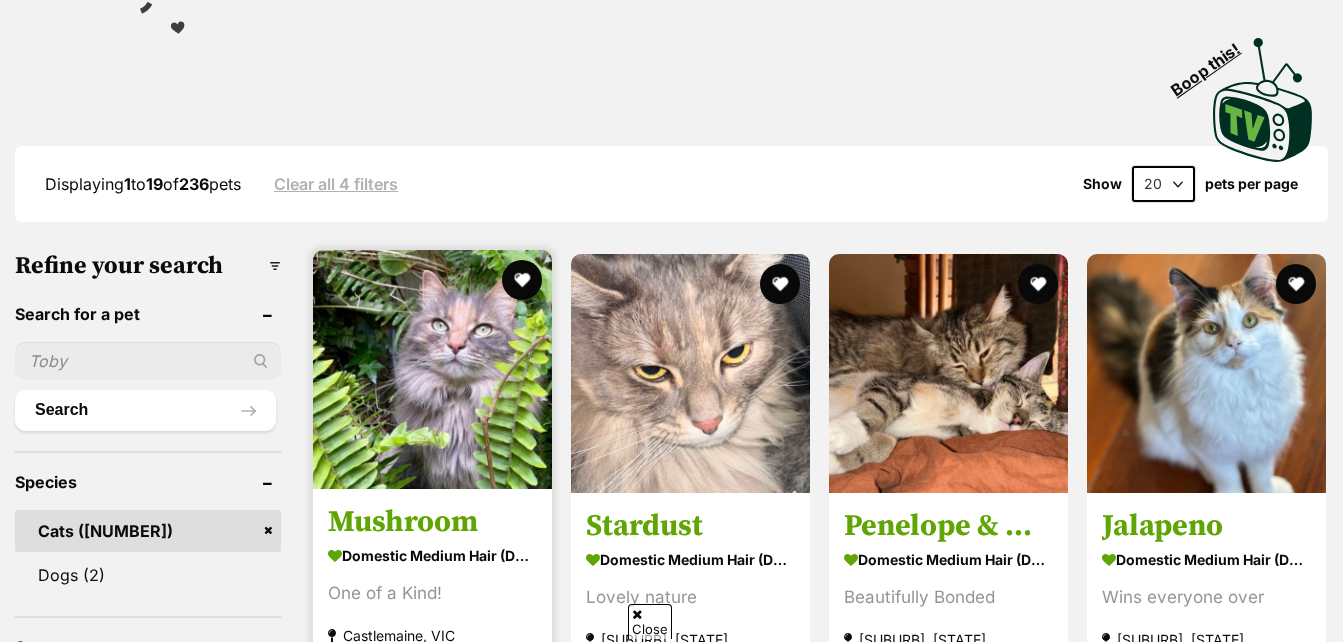 scroll, scrollTop: 0, scrollLeft: 0, axis: both 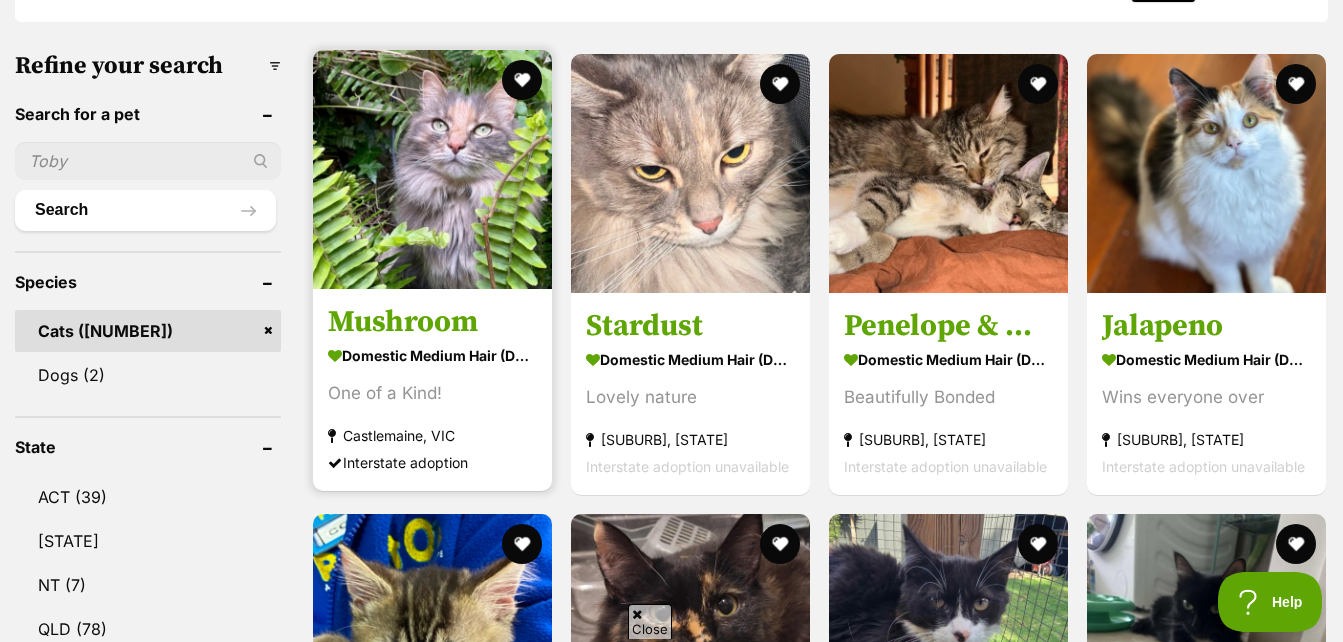 click at bounding box center (432, 169) 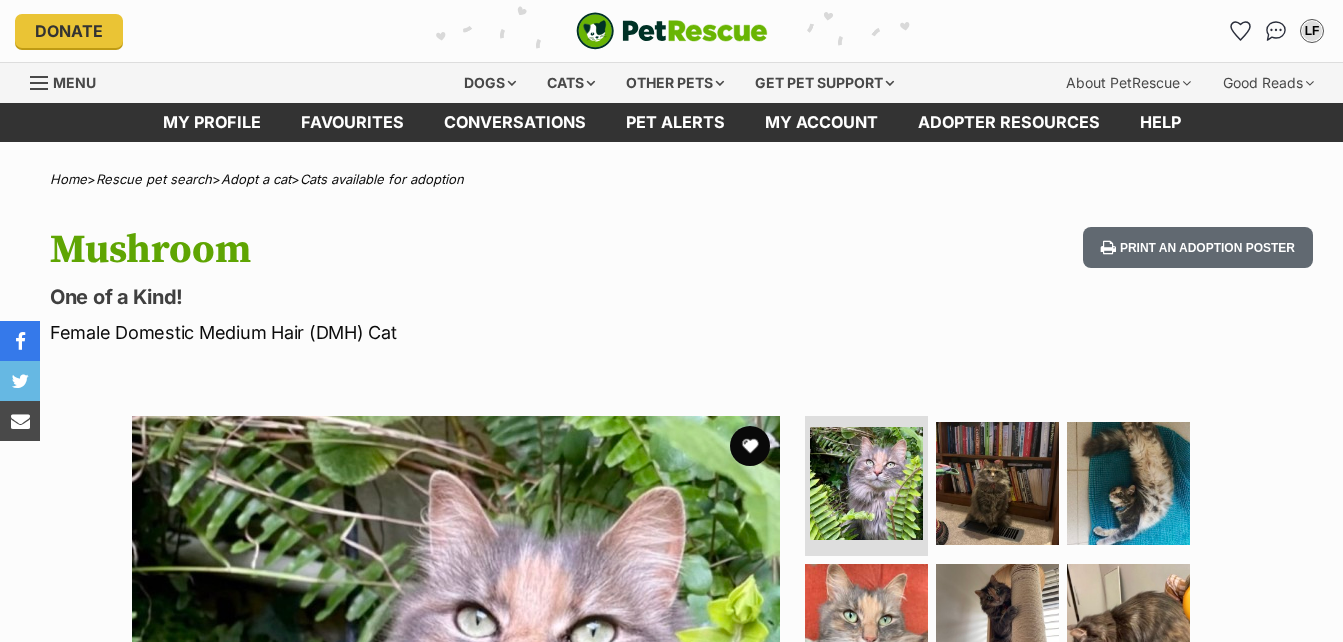 scroll, scrollTop: 0, scrollLeft: 0, axis: both 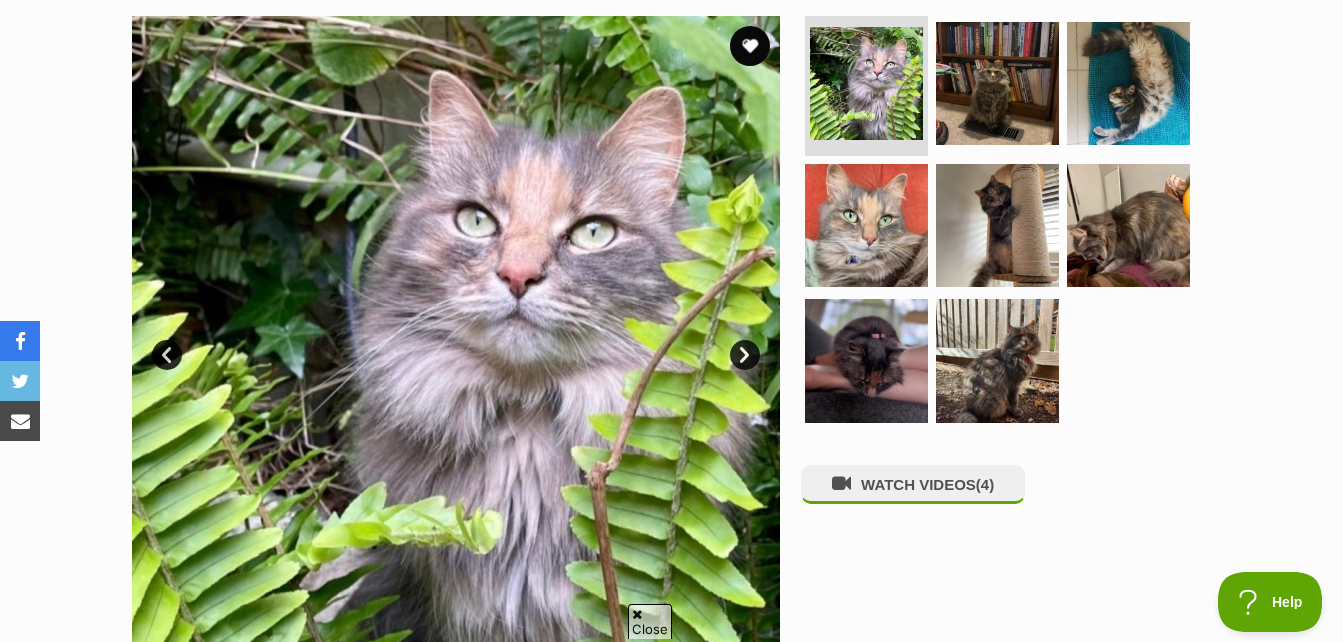 click on "Next" at bounding box center [745, 355] 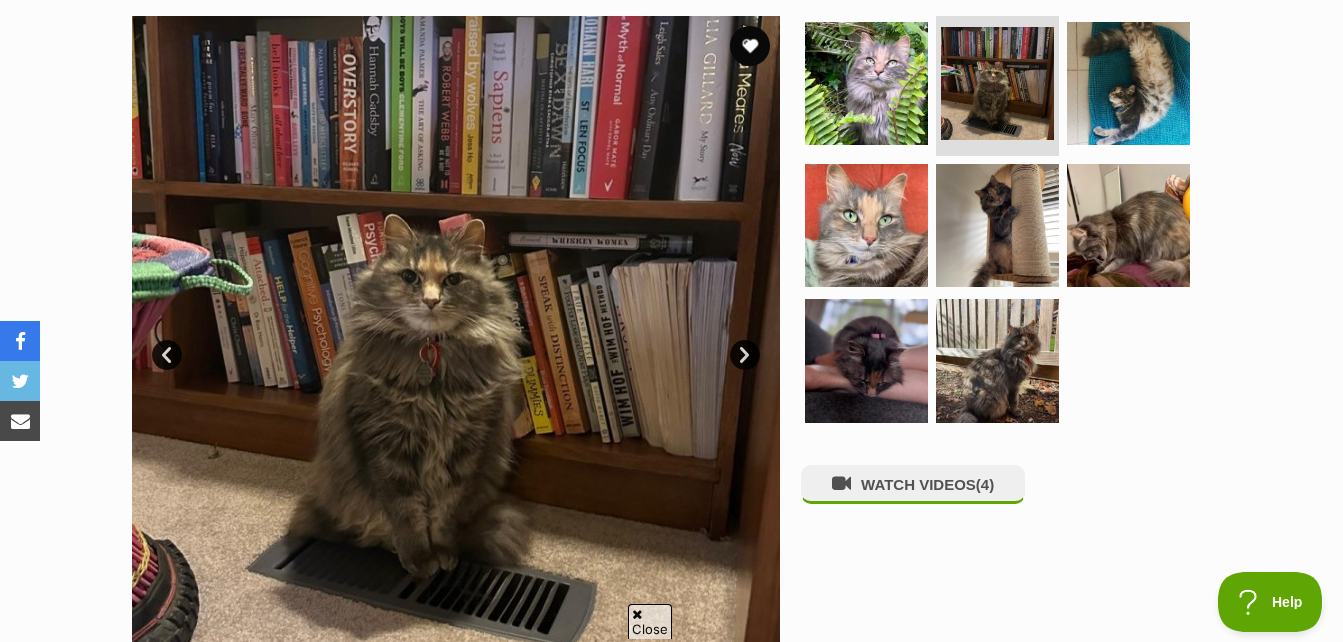 click on "Next" at bounding box center (745, 355) 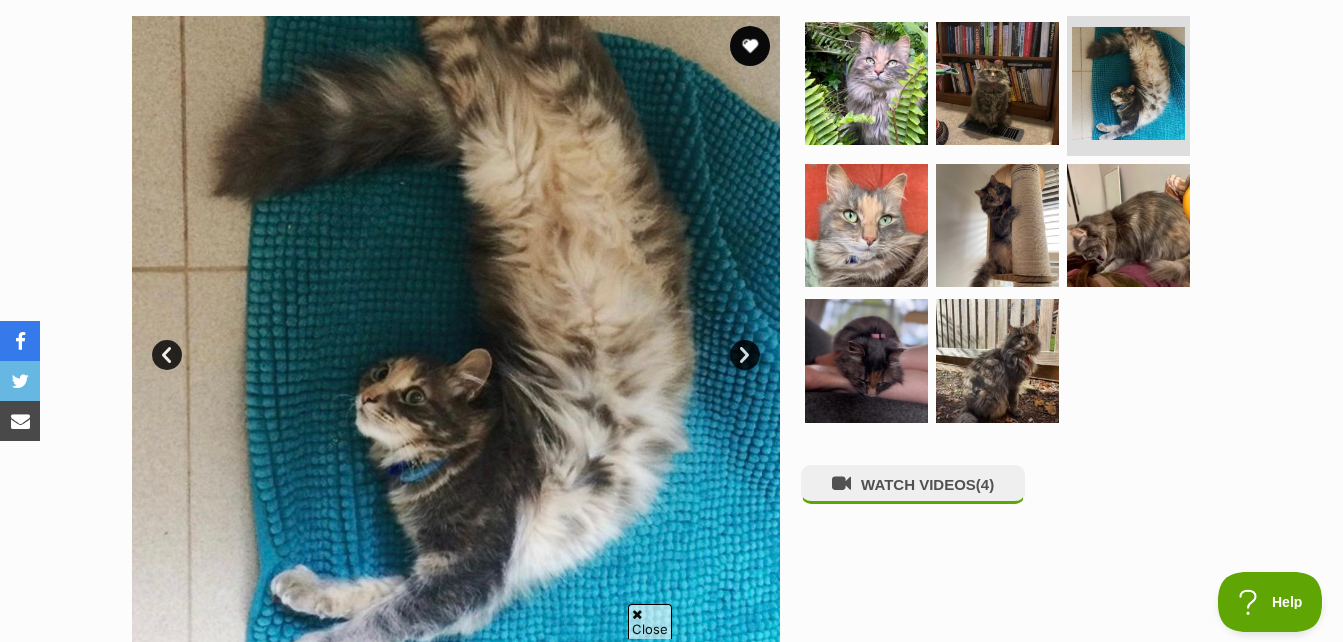 click on "Next" at bounding box center [745, 355] 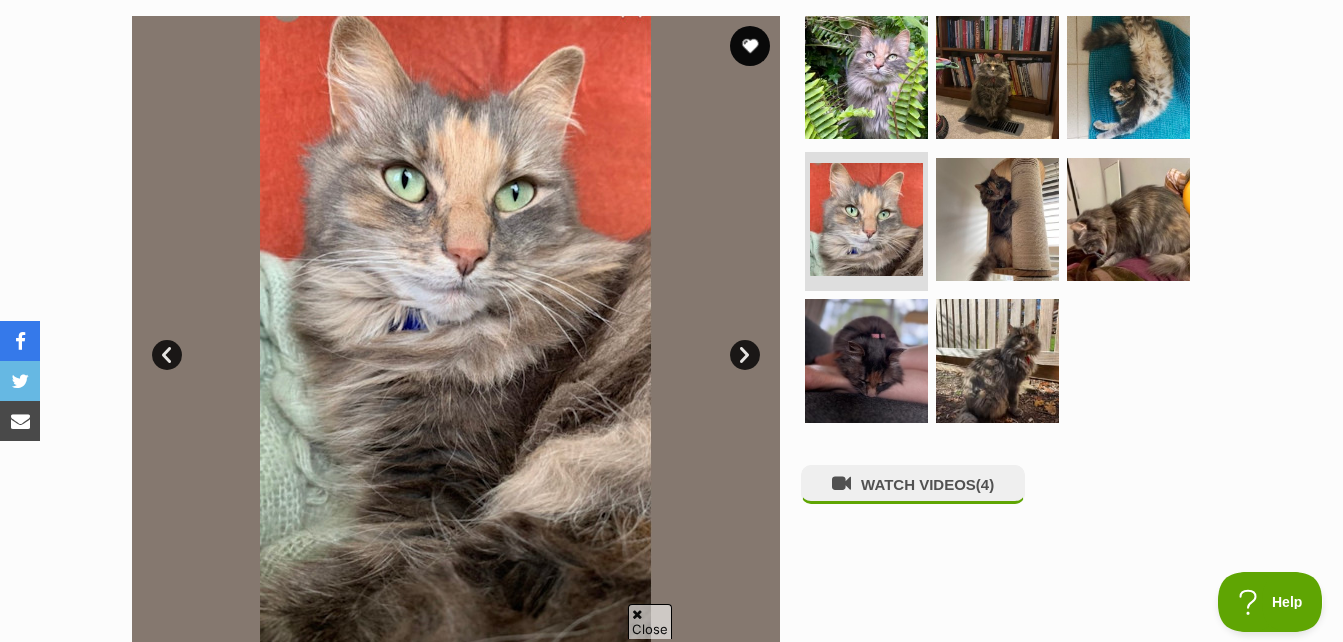 click on "Next" at bounding box center (745, 355) 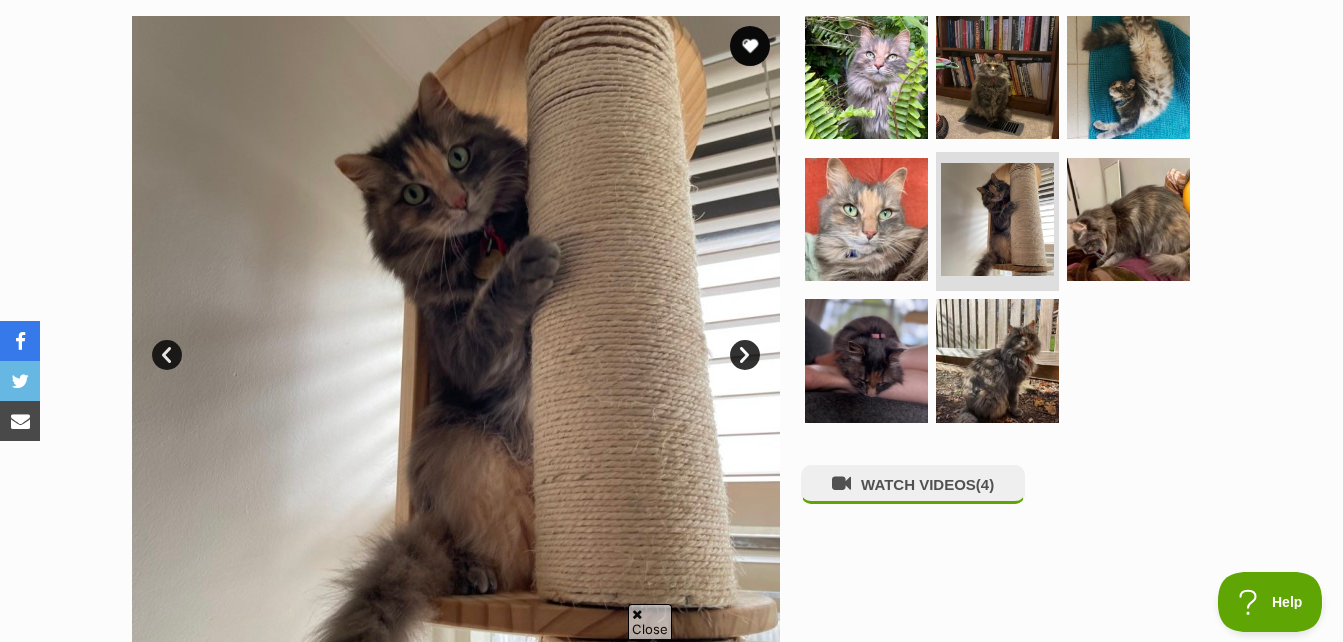 click on "Next" at bounding box center [745, 355] 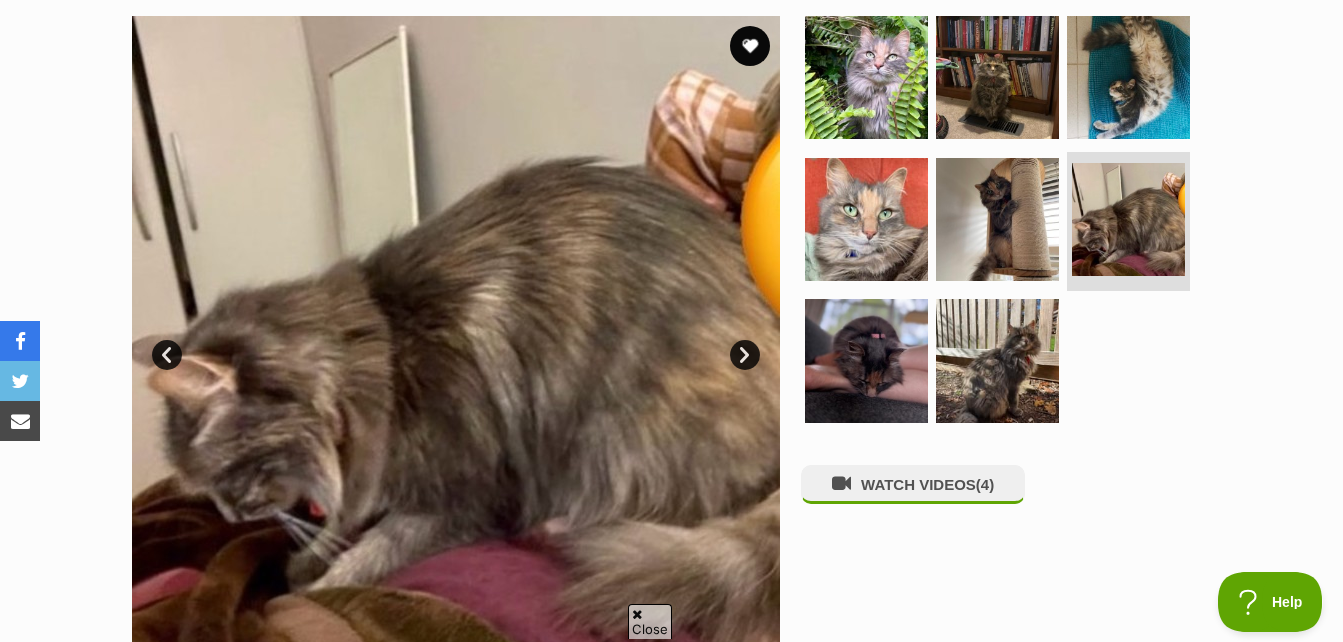 click on "Next" at bounding box center [745, 355] 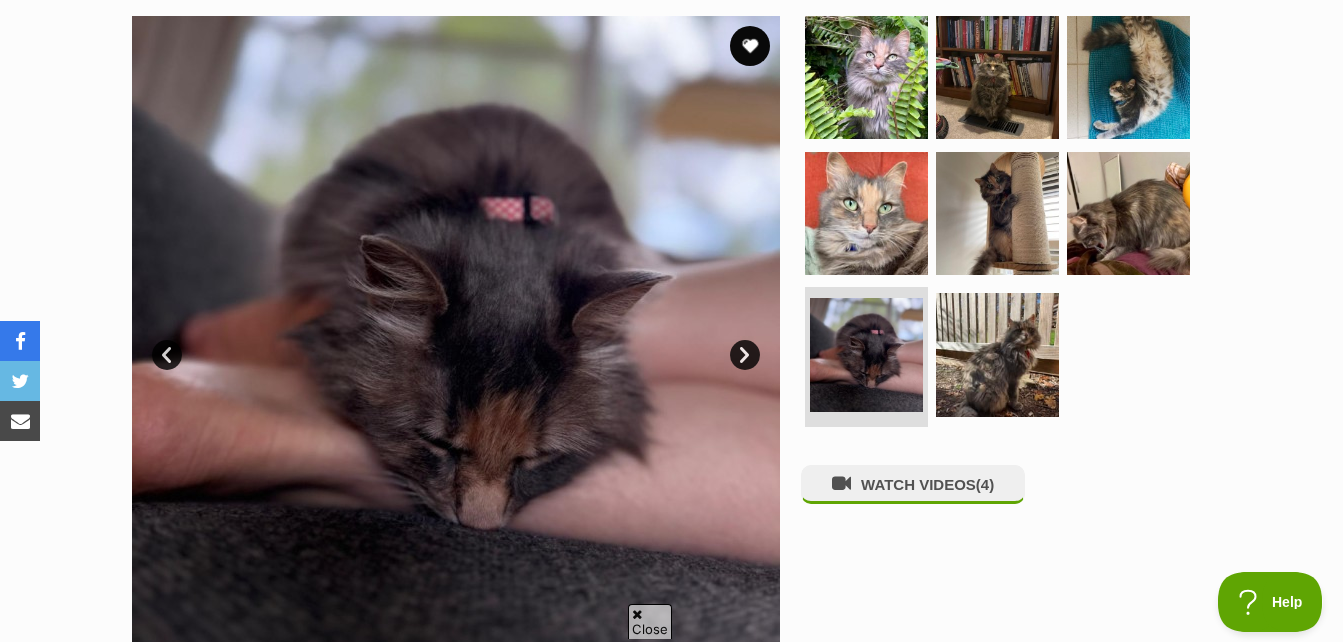 click on "Next" at bounding box center (745, 355) 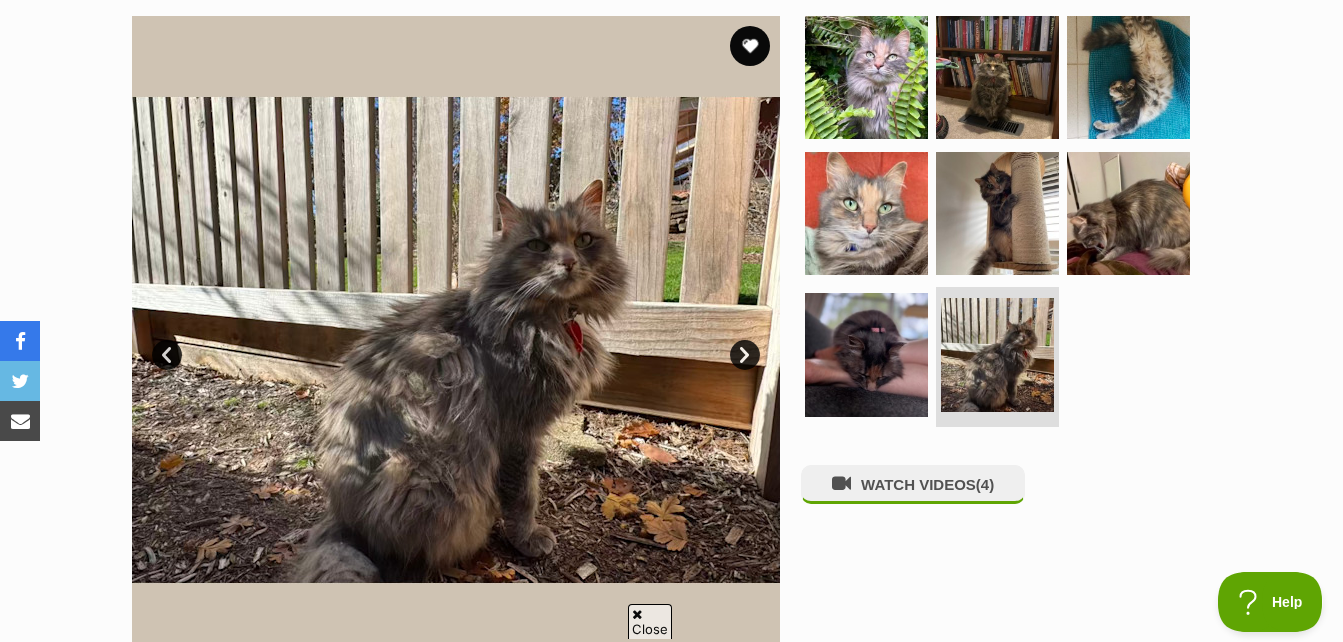 click on "Next" at bounding box center [745, 355] 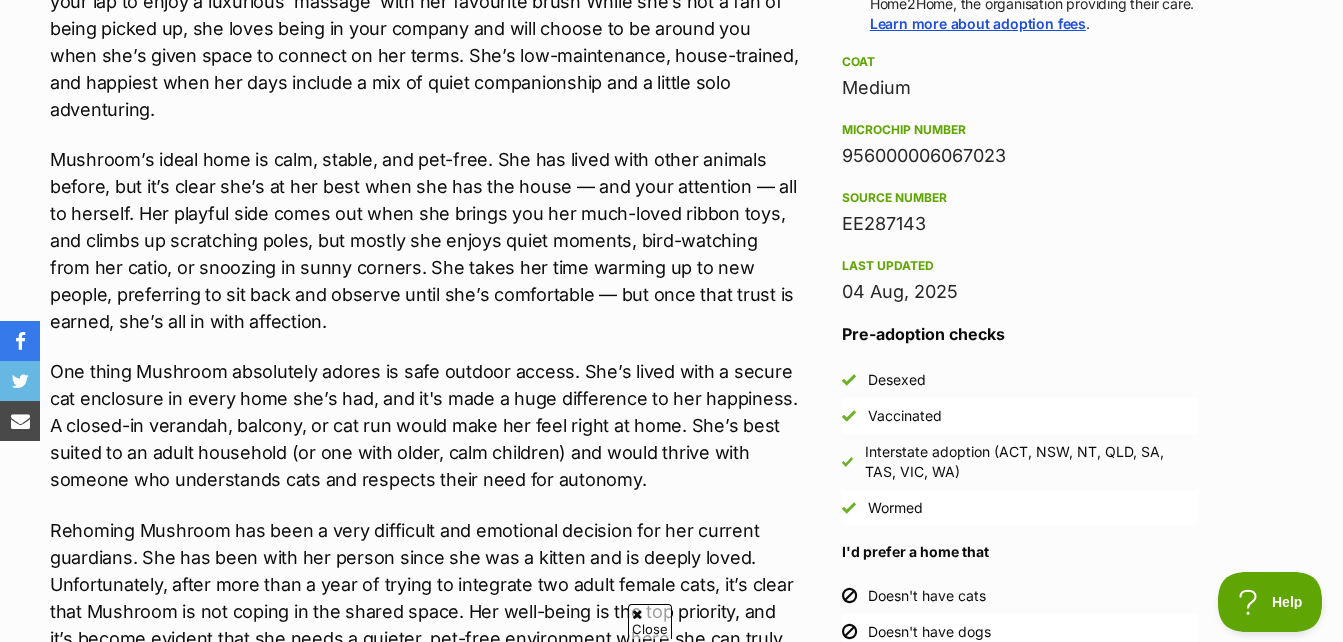 scroll, scrollTop: 1600, scrollLeft: 0, axis: vertical 